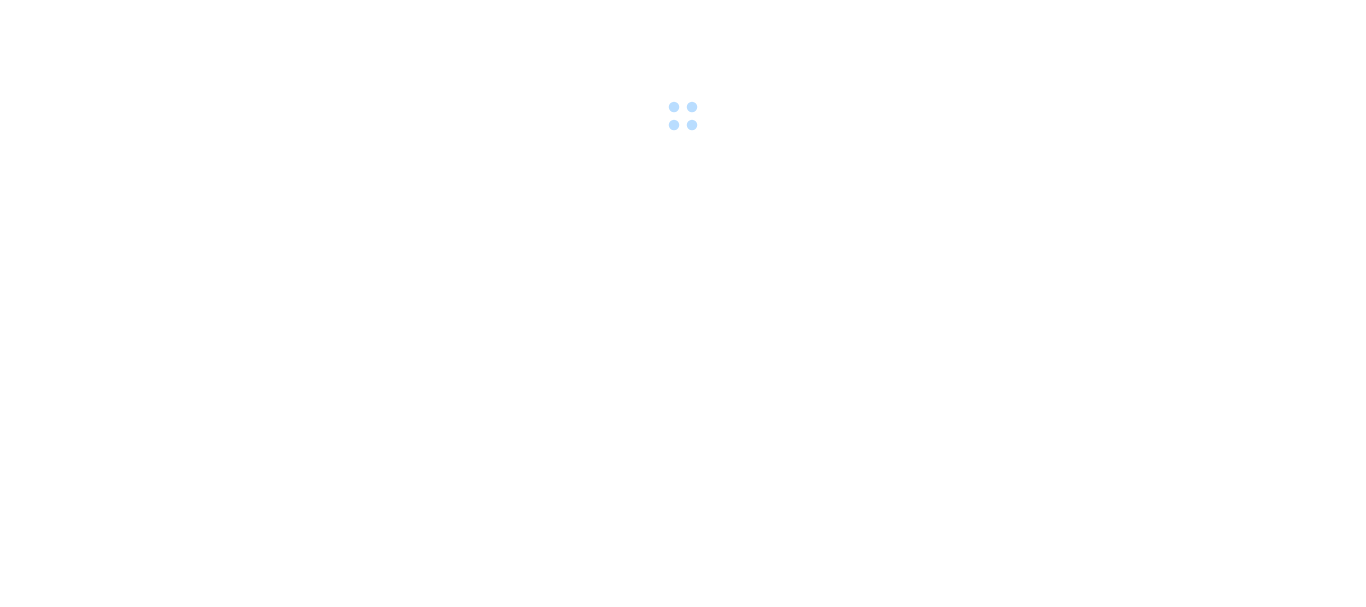 scroll, scrollTop: 0, scrollLeft: 0, axis: both 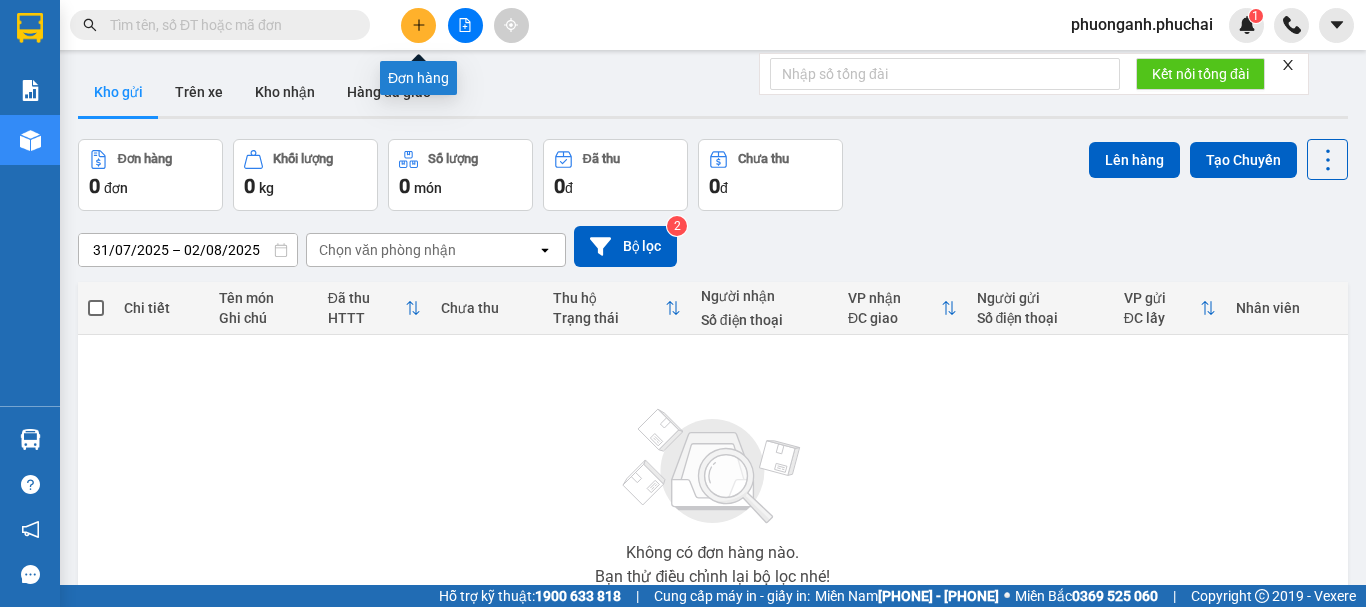 click at bounding box center [418, 25] 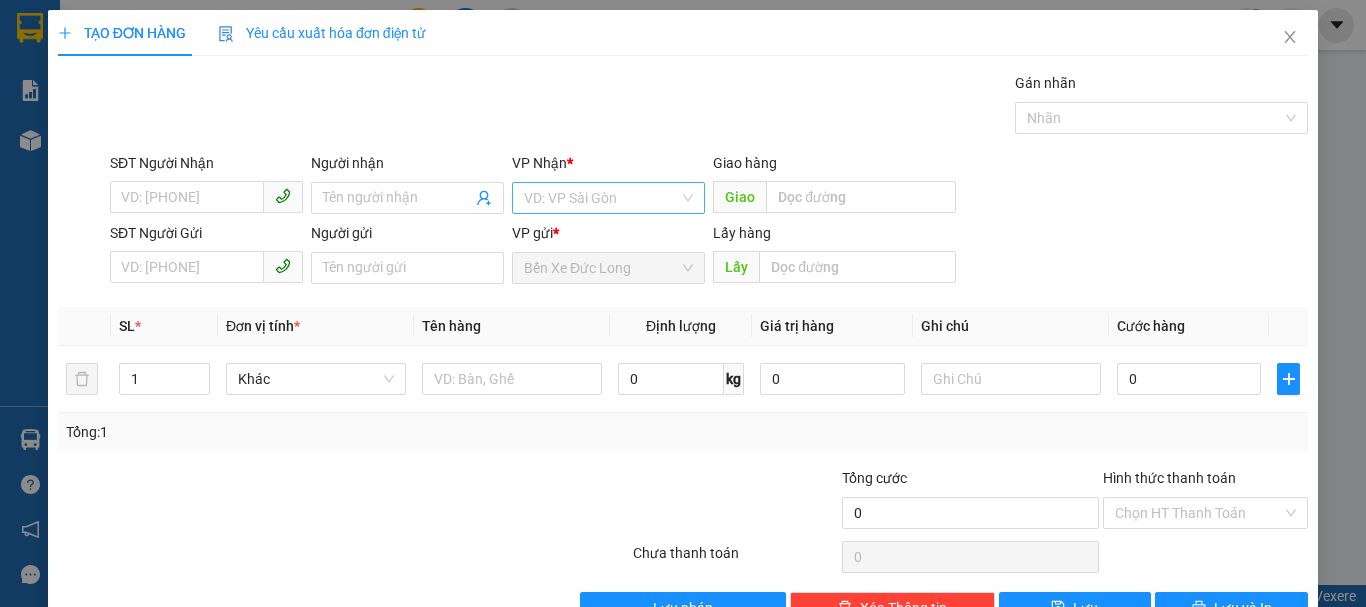 drag, startPoint x: 566, startPoint y: 174, endPoint x: 557, endPoint y: 188, distance: 16.643316 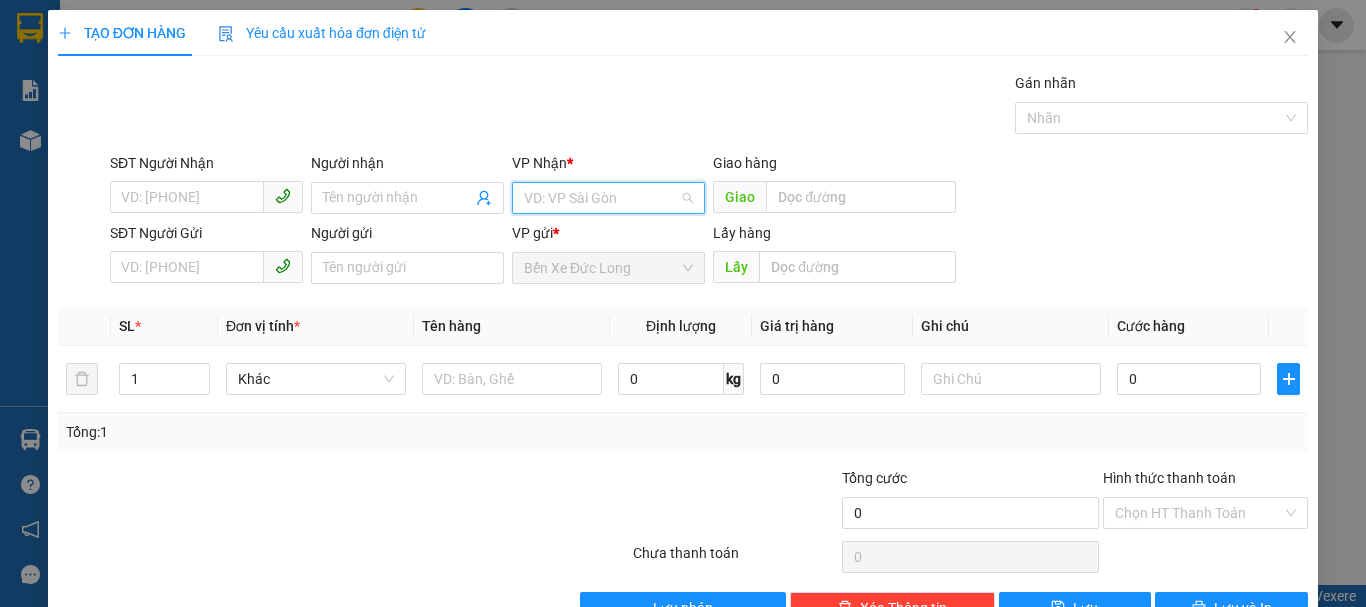 click at bounding box center (601, 198) 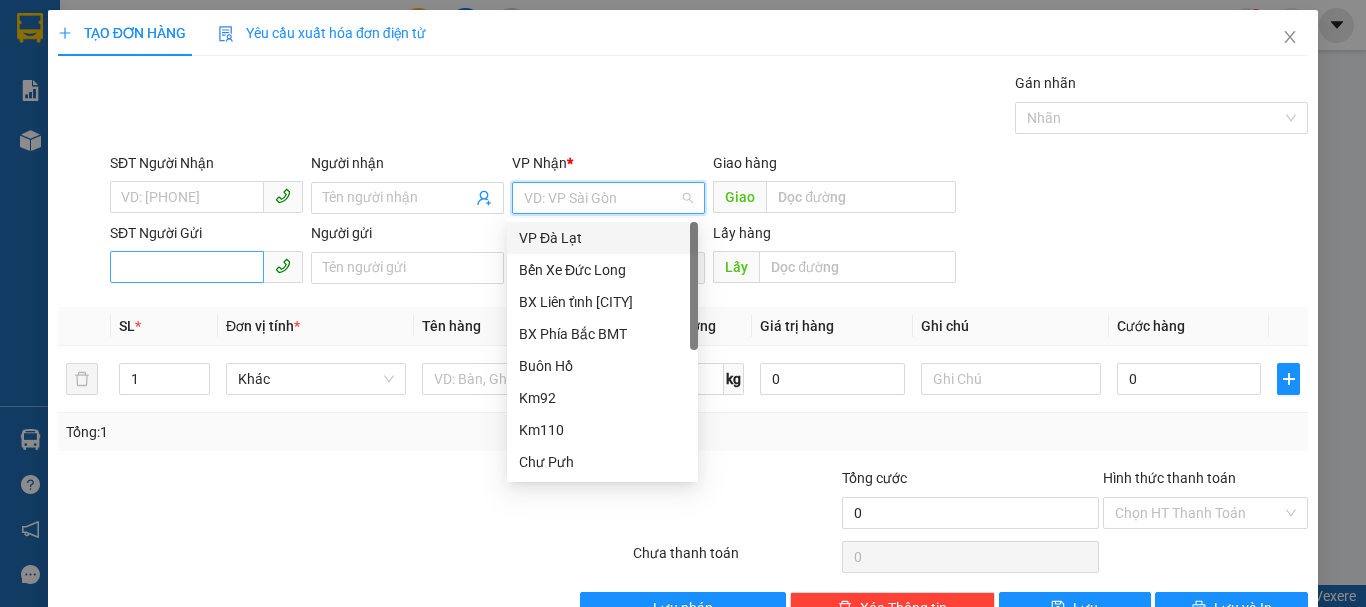 drag, startPoint x: 556, startPoint y: 228, endPoint x: 195, endPoint y: 263, distance: 362.69272 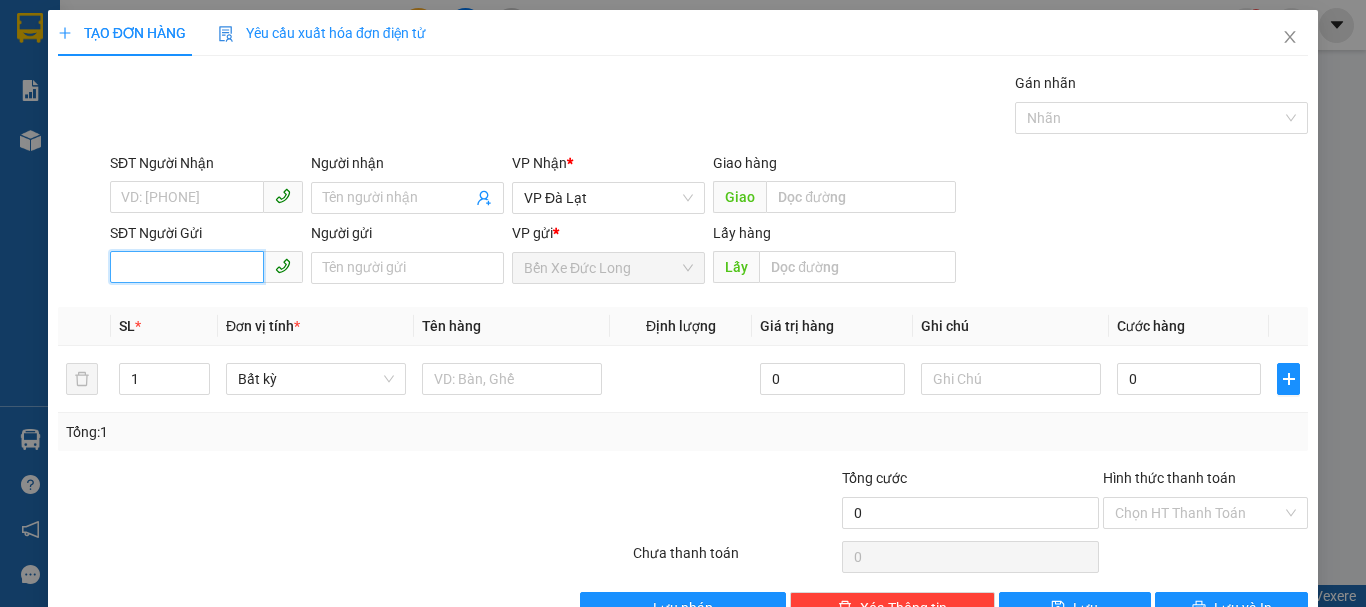 paste on "0869574552" 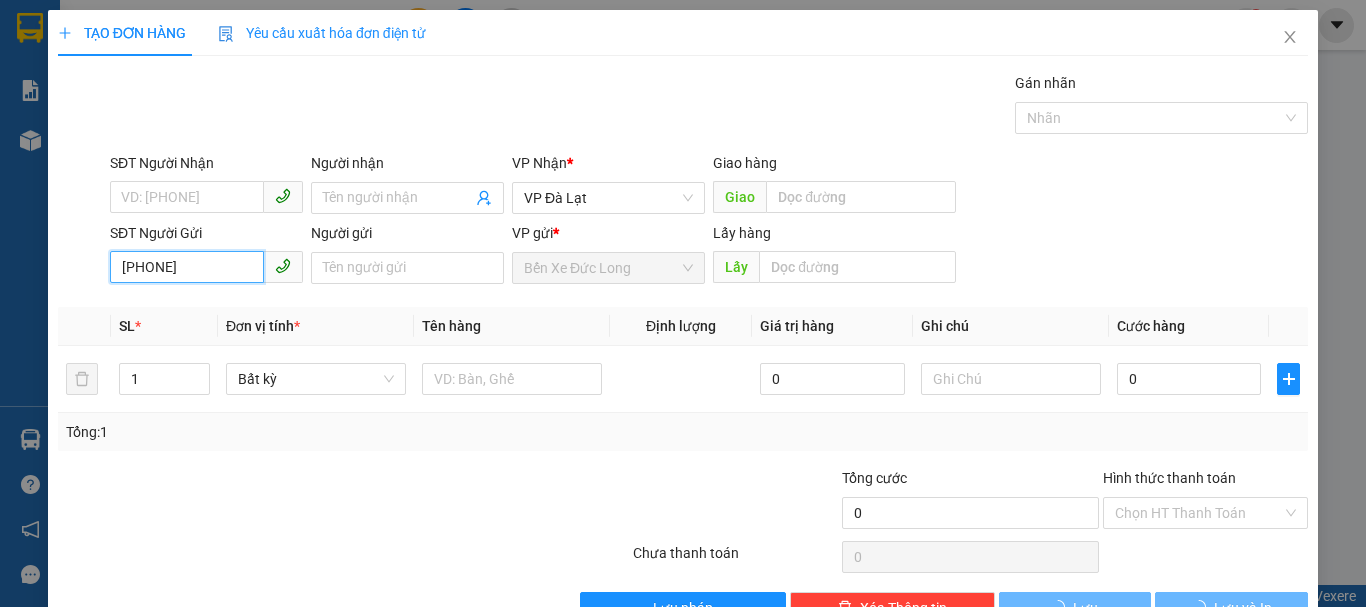 click on "0869574552" at bounding box center (187, 267) 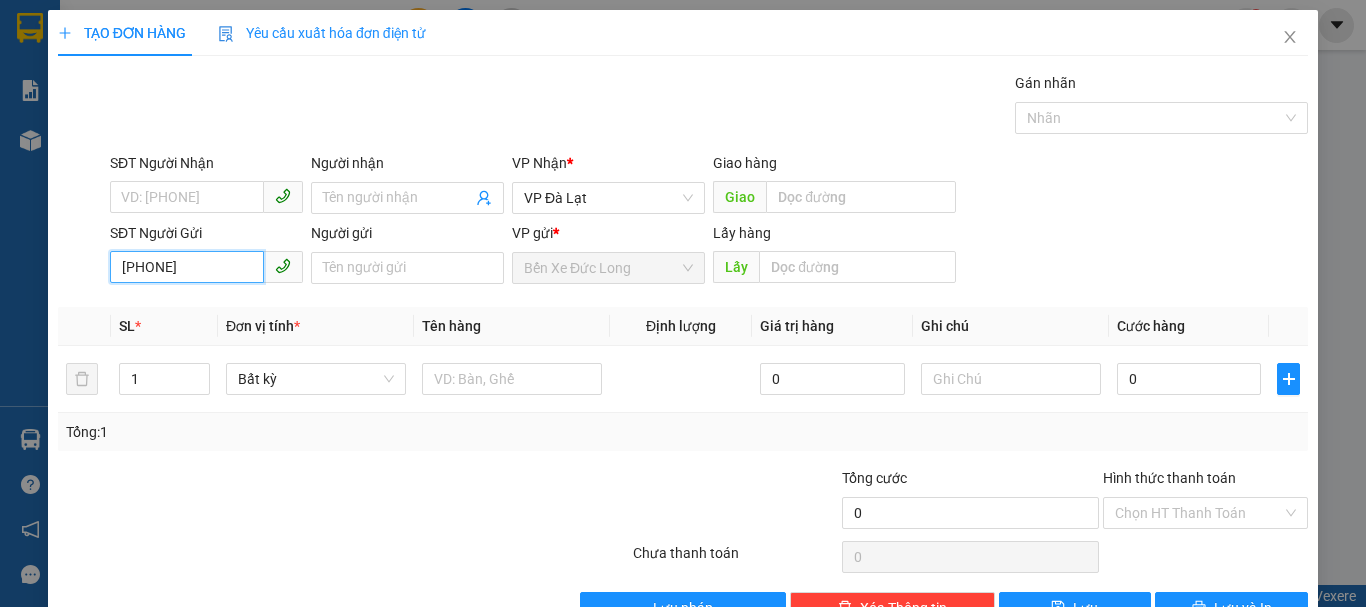 type on "0869574552" 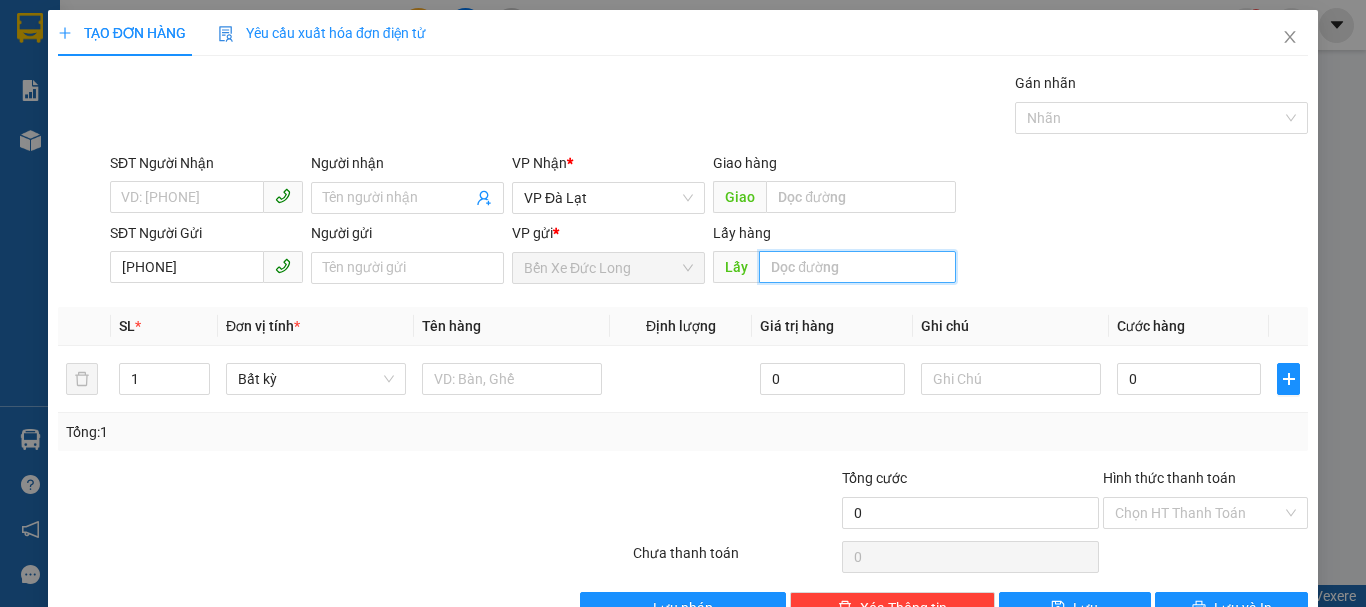 click at bounding box center (857, 267) 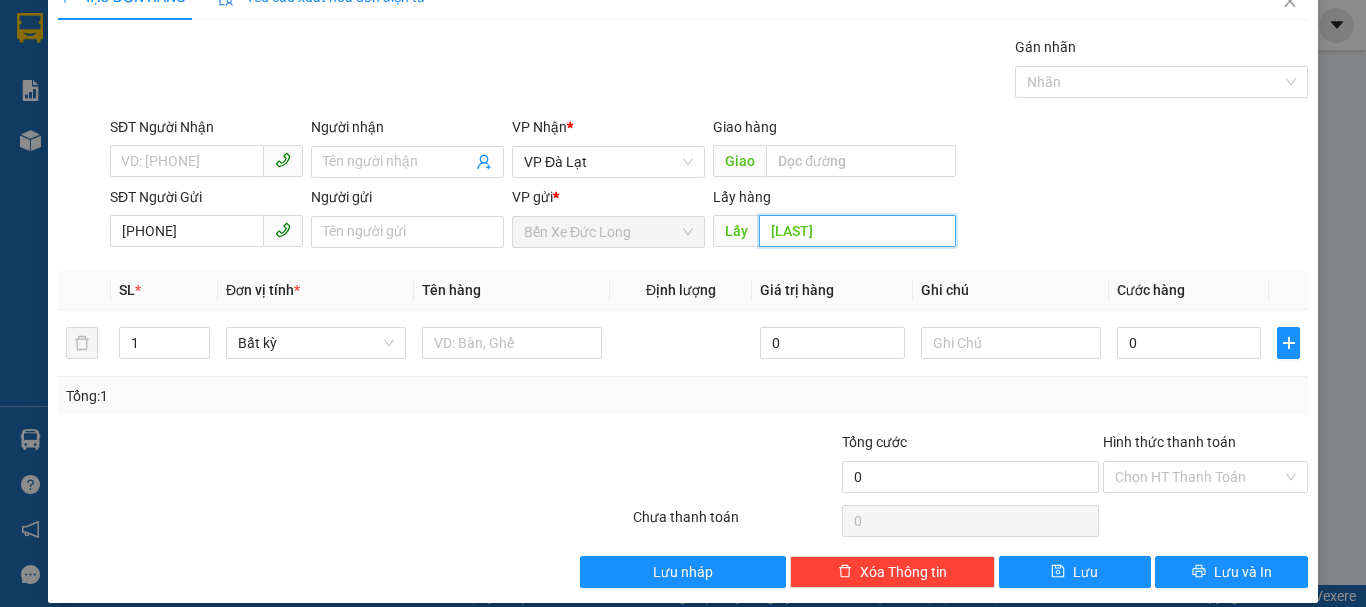 scroll, scrollTop: 56, scrollLeft: 0, axis: vertical 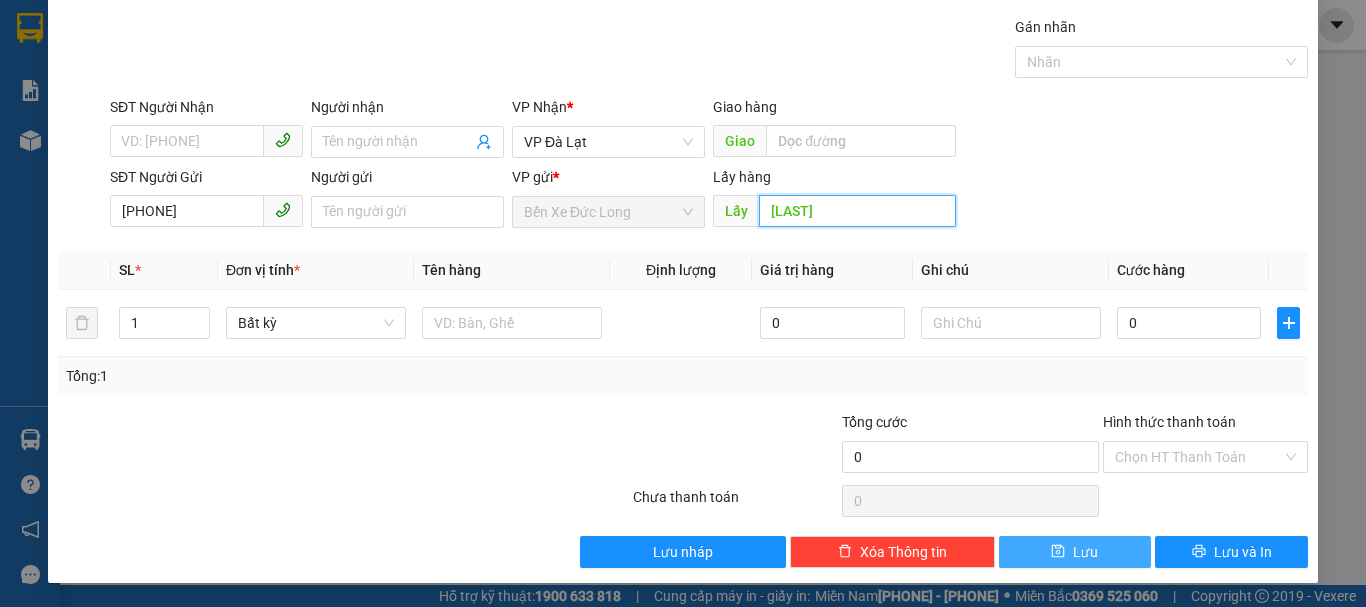 type on "Gia Le" 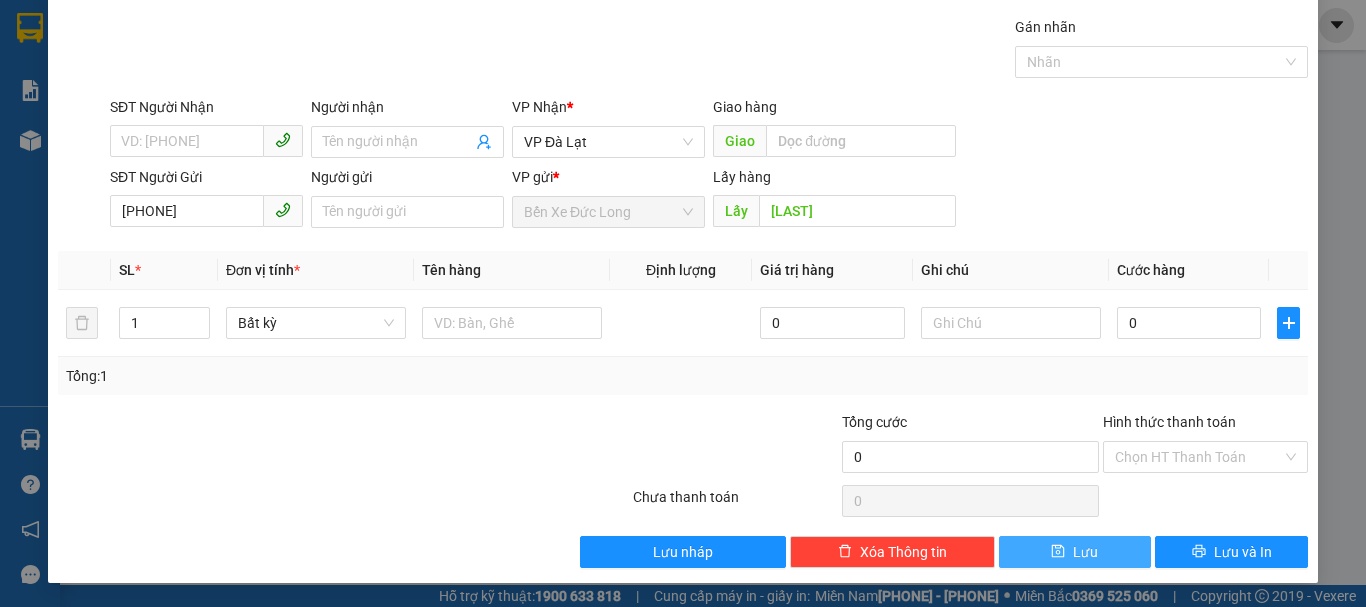 click on "Lưu" at bounding box center [1075, 552] 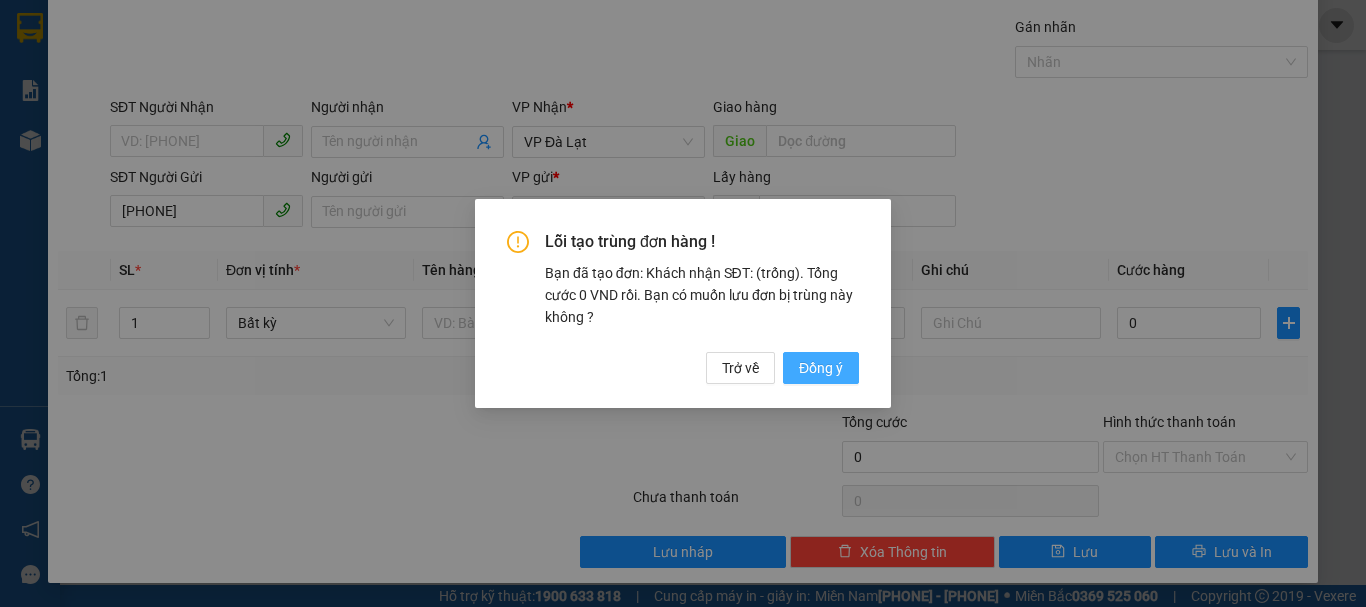 click on "Đồng ý" at bounding box center [821, 368] 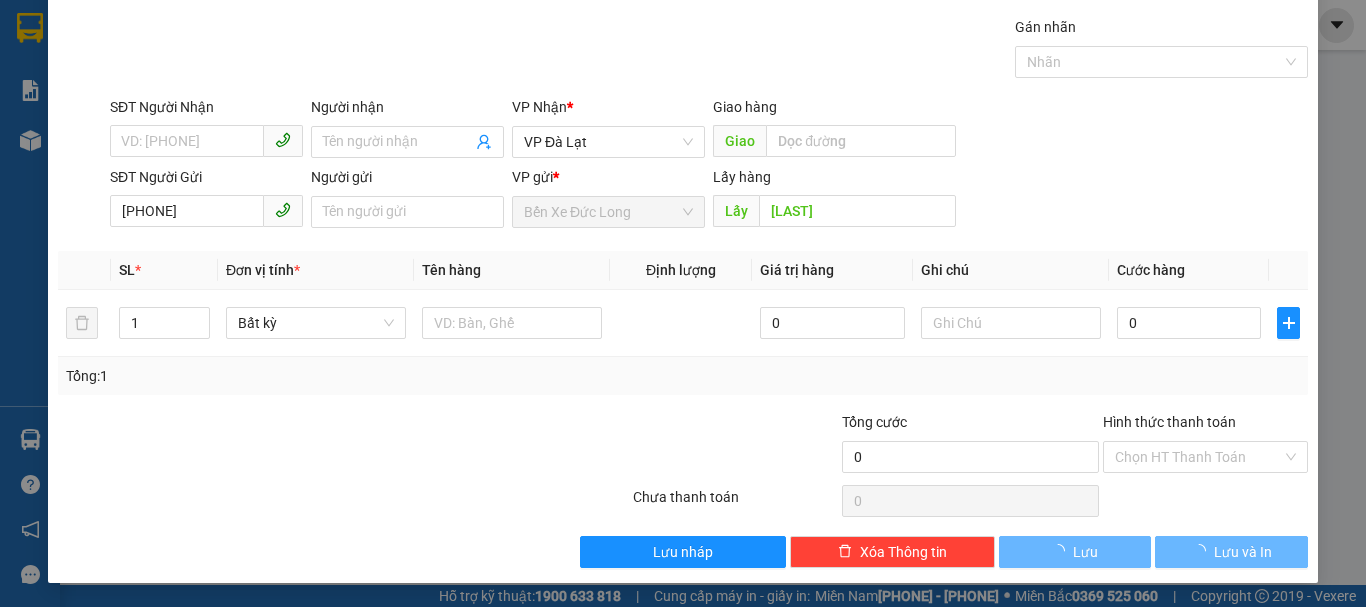 type 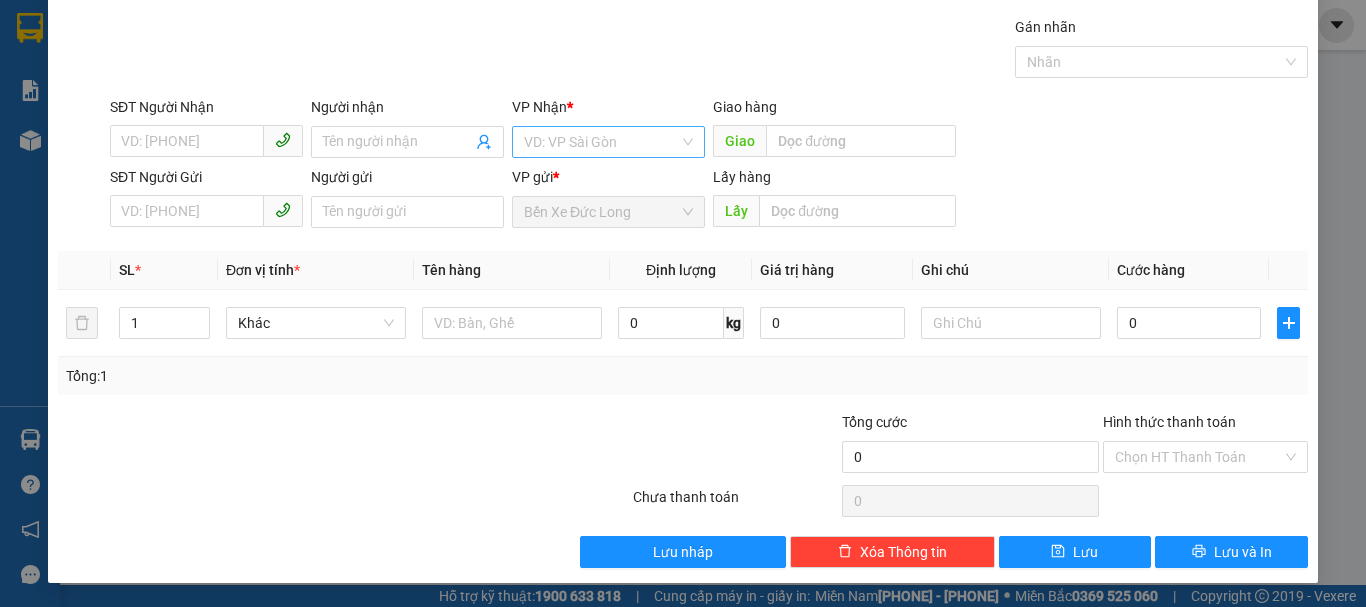 click at bounding box center [601, 142] 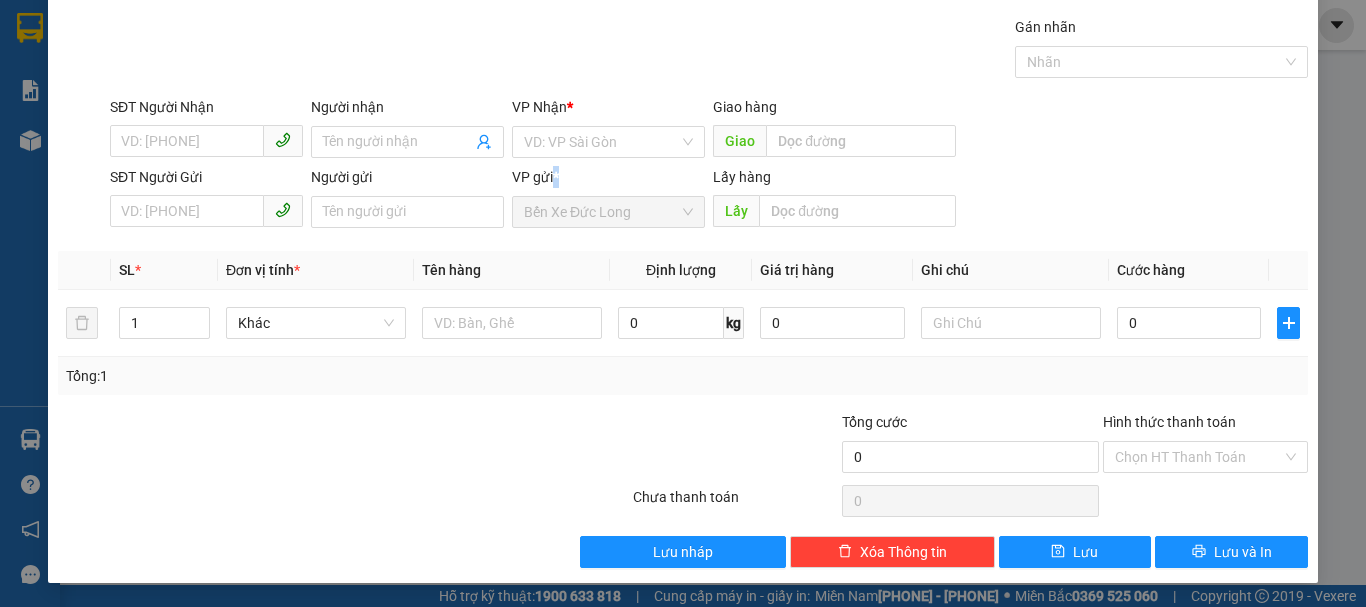 drag, startPoint x: 549, startPoint y: 182, endPoint x: 490, endPoint y: 192, distance: 59.841457 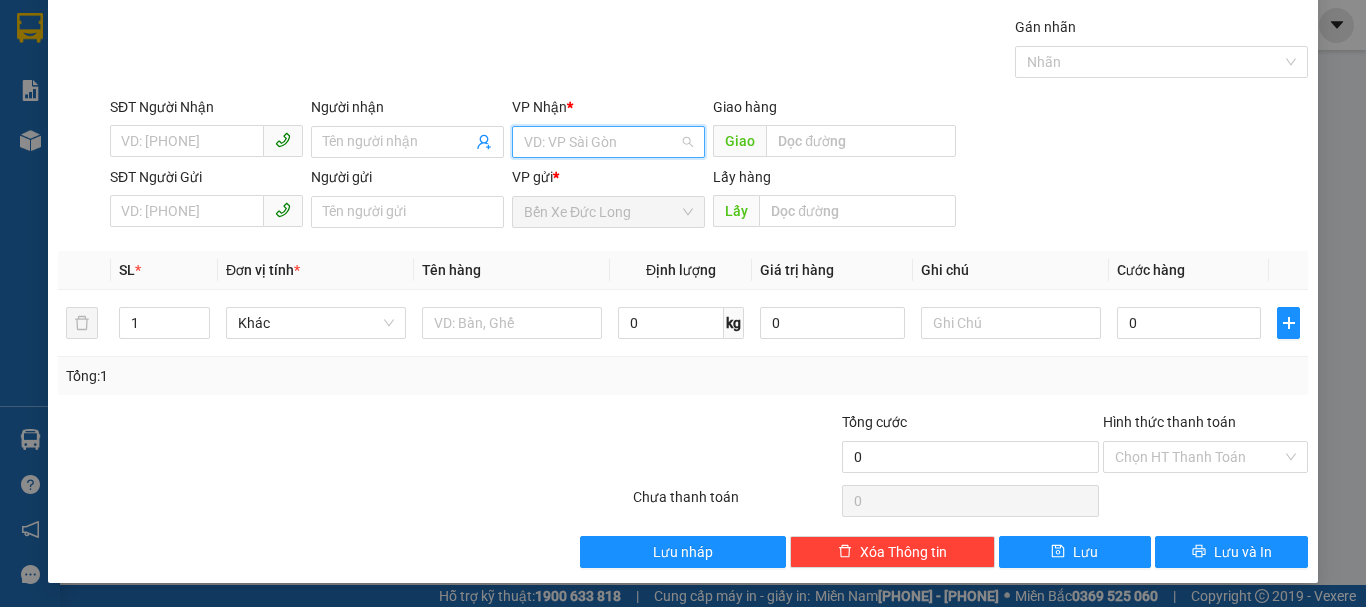 click at bounding box center [601, 142] 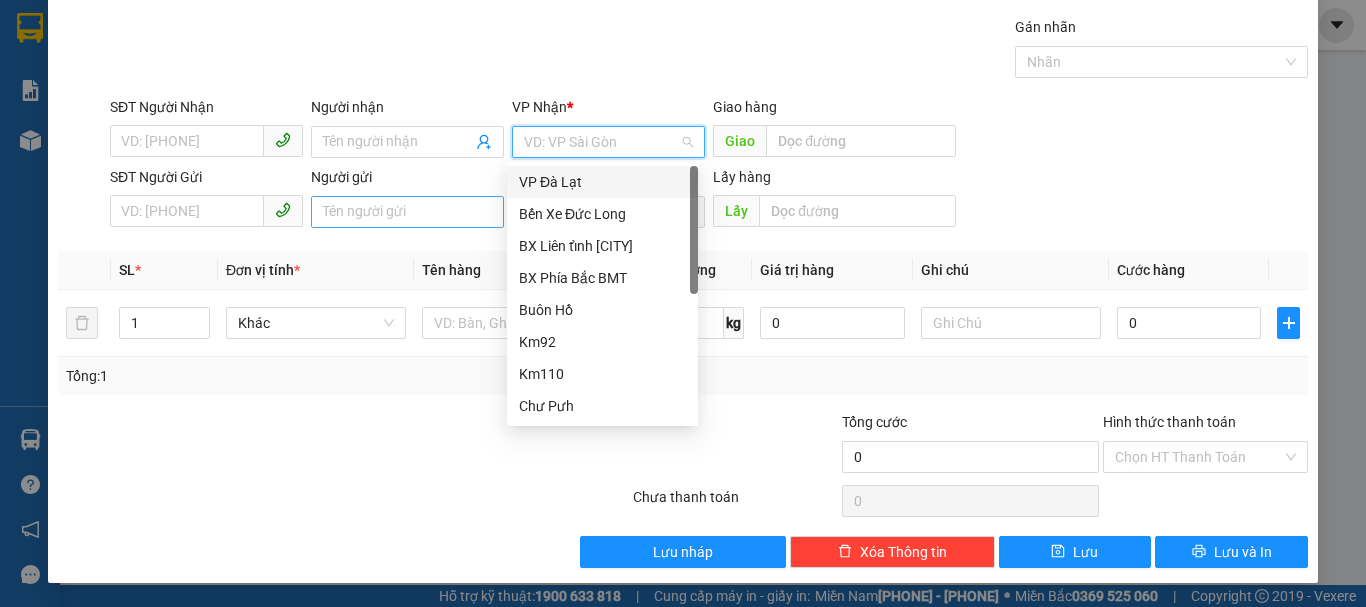drag, startPoint x: 536, startPoint y: 177, endPoint x: 405, endPoint y: 199, distance: 132.83449 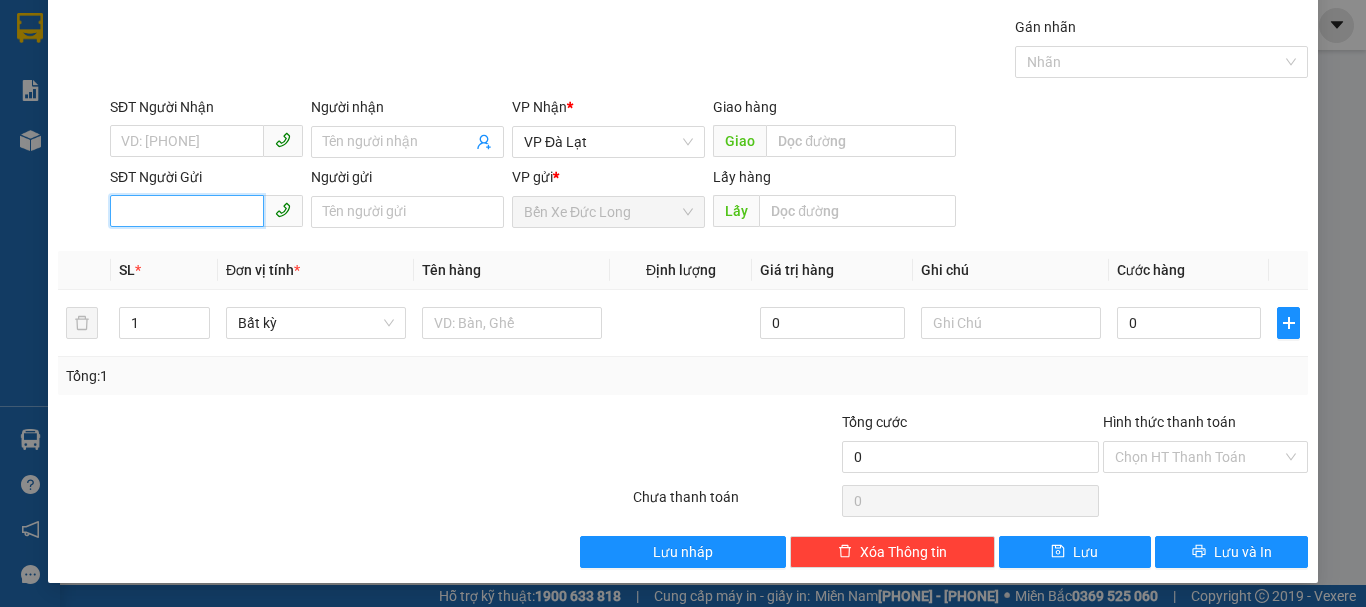 paste on "0937693681" 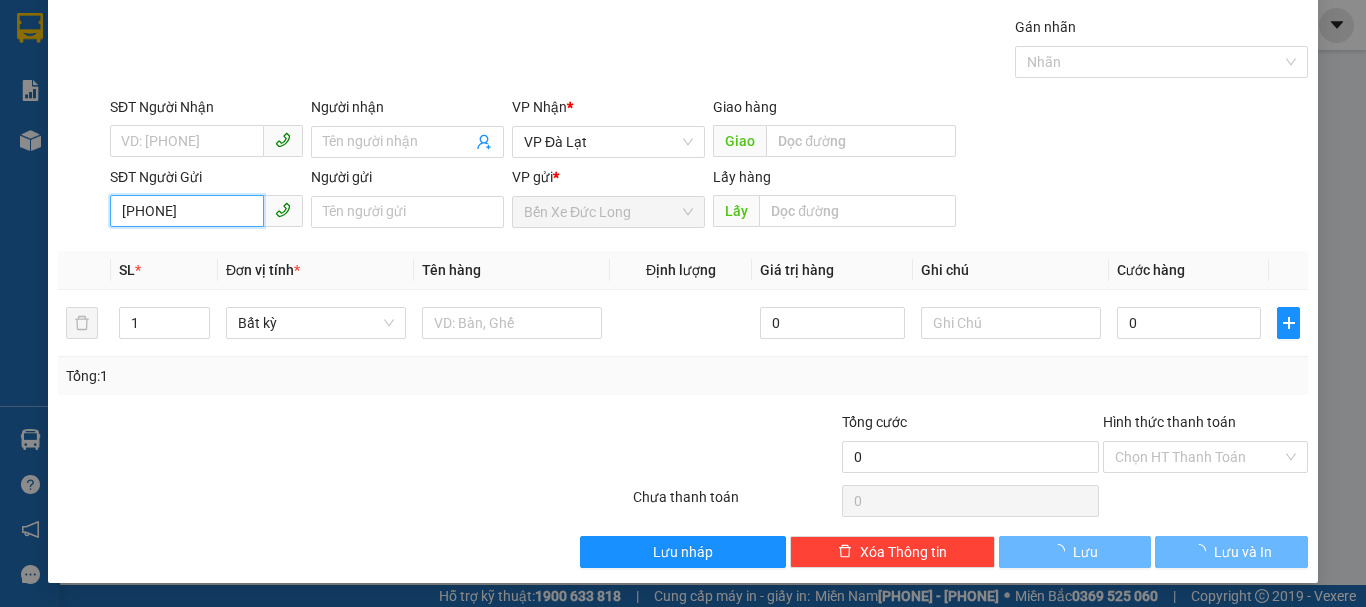 click on "0937693681" at bounding box center [187, 211] 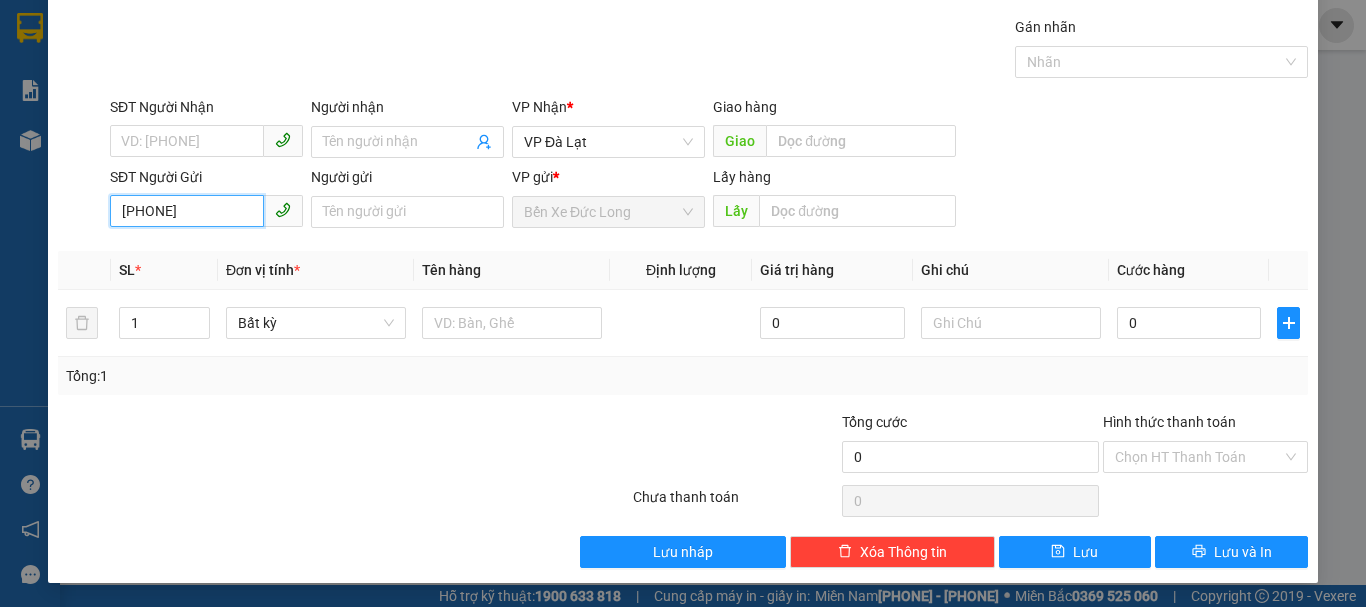 click on "0937693681" at bounding box center [187, 211] 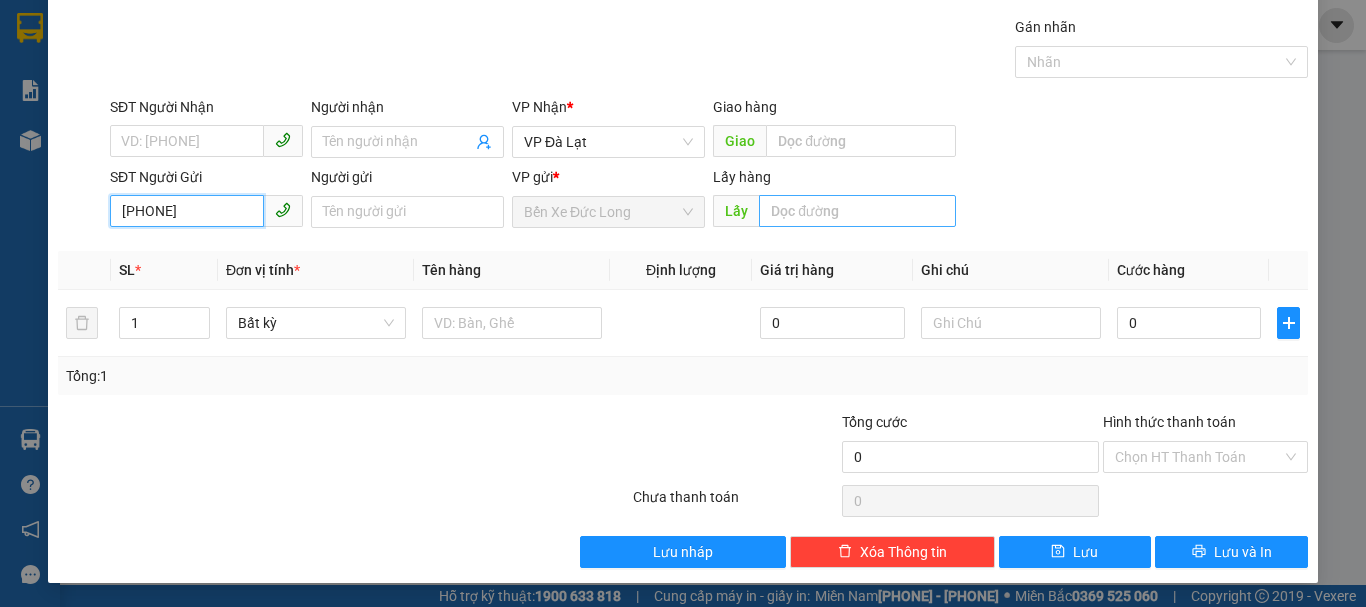 type on "0937693681" 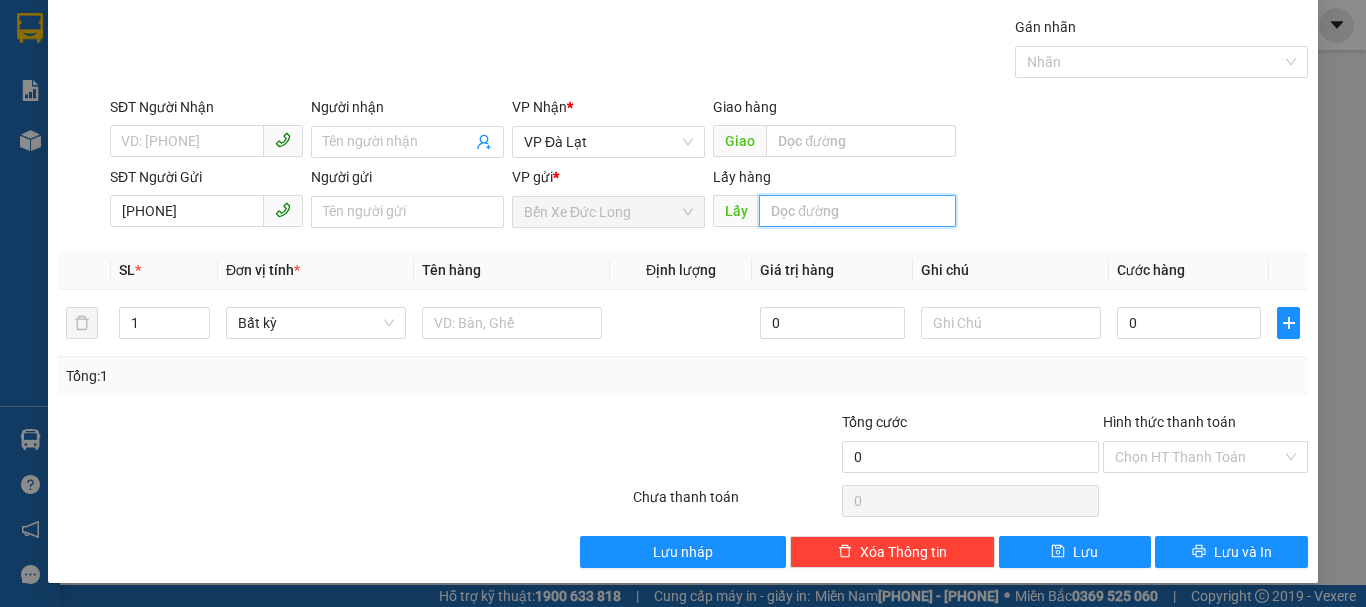 click at bounding box center (857, 211) 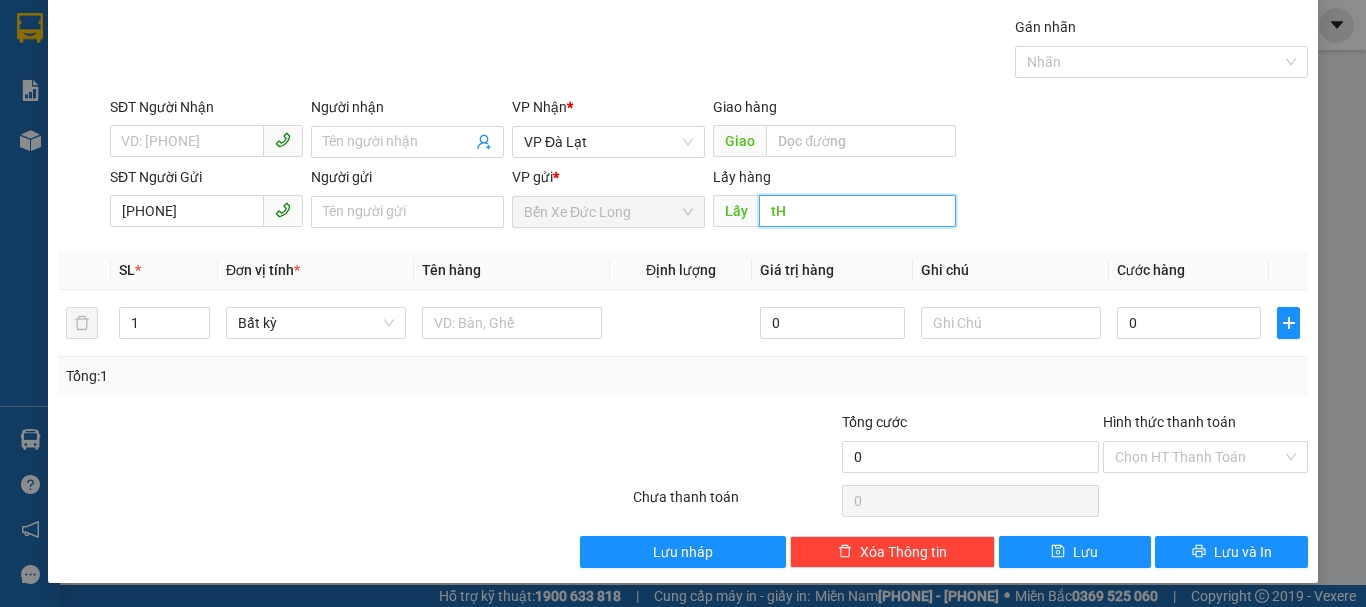 type on "t" 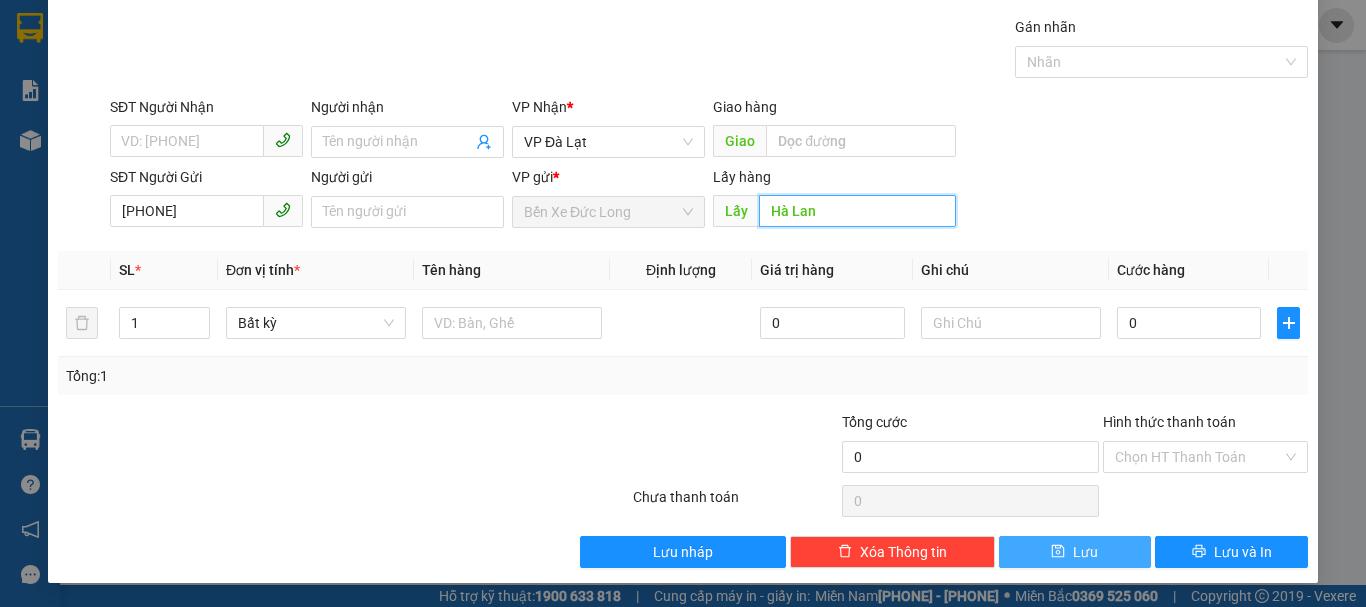 type on "Hà Lan" 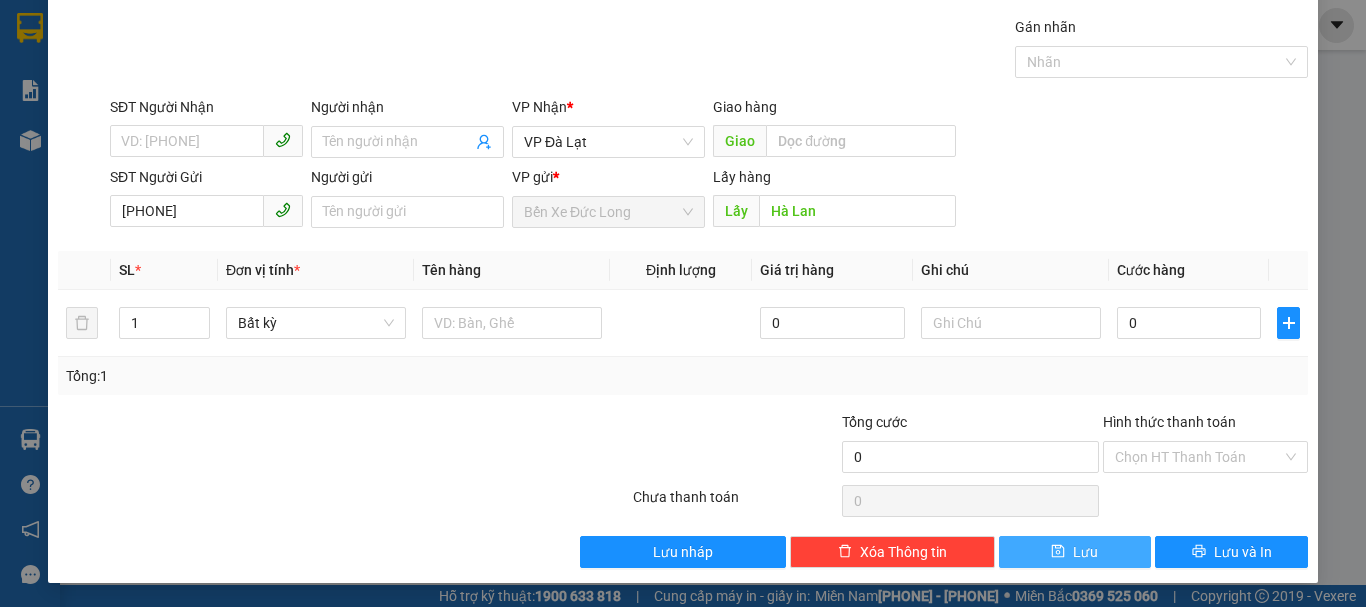 click on "Lưu" at bounding box center (1075, 552) 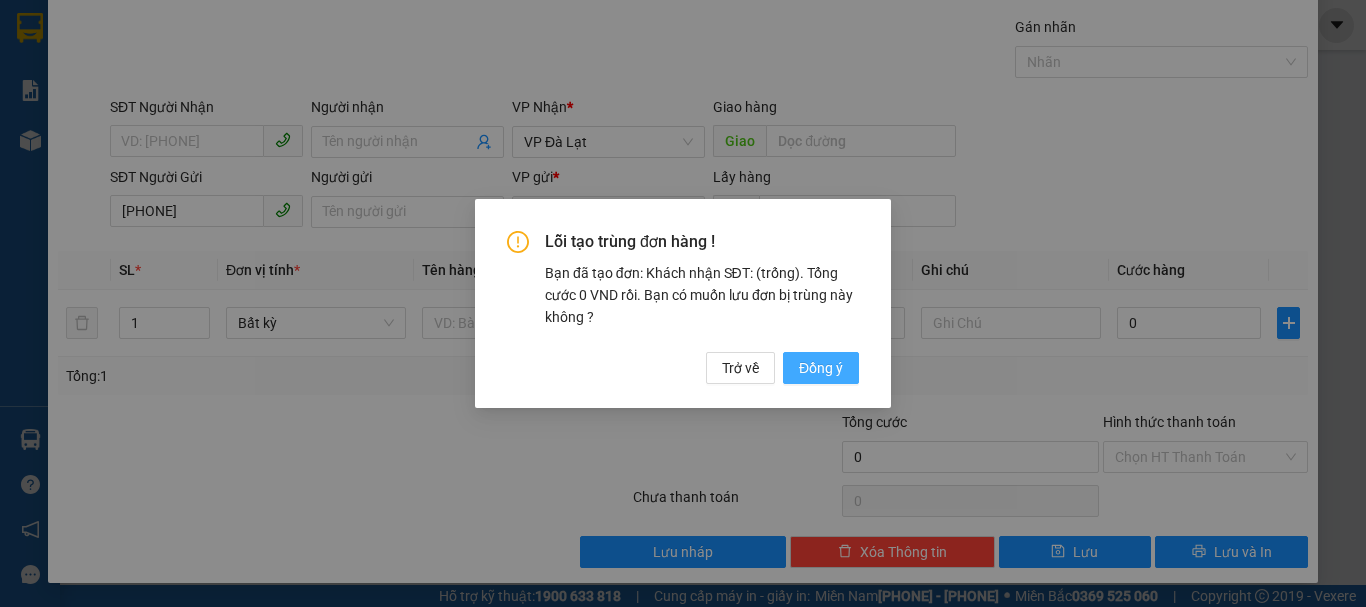 click on "Đồng ý" at bounding box center (821, 368) 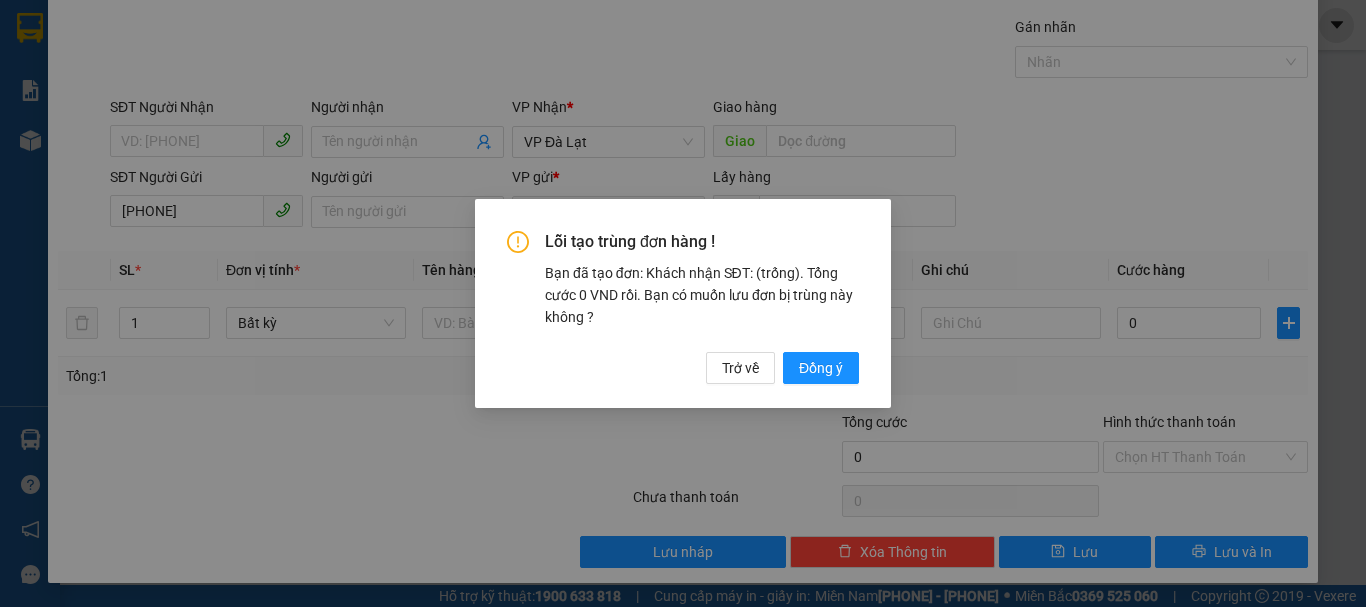 type 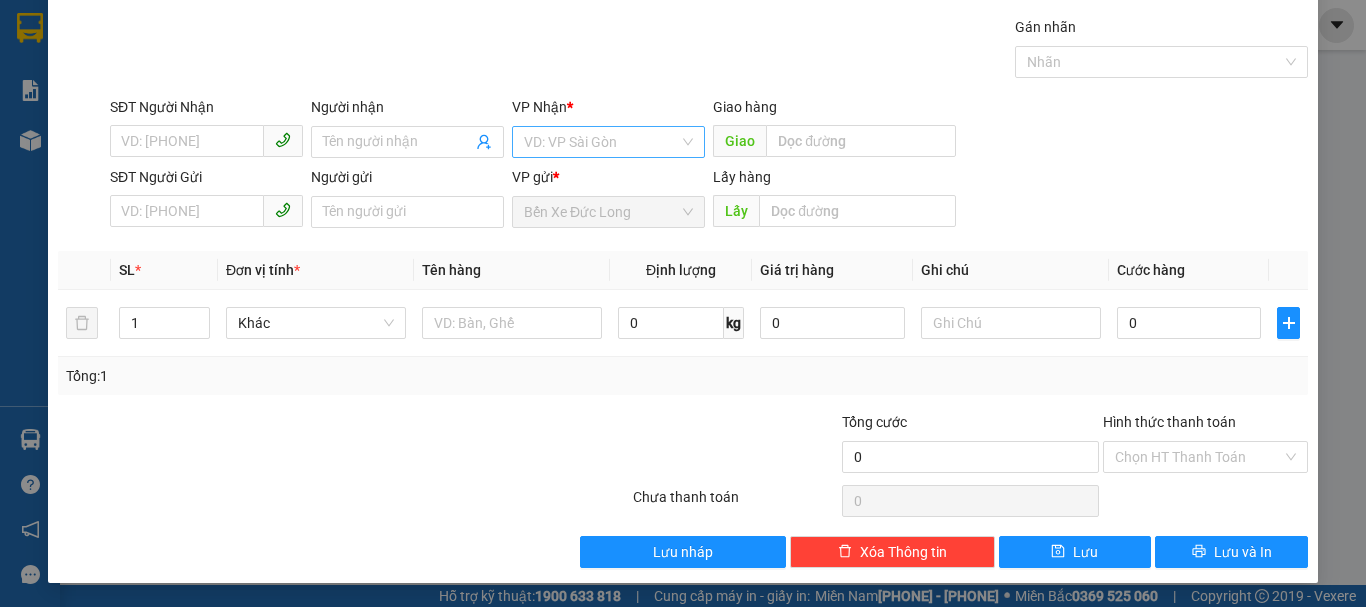 click at bounding box center (601, 142) 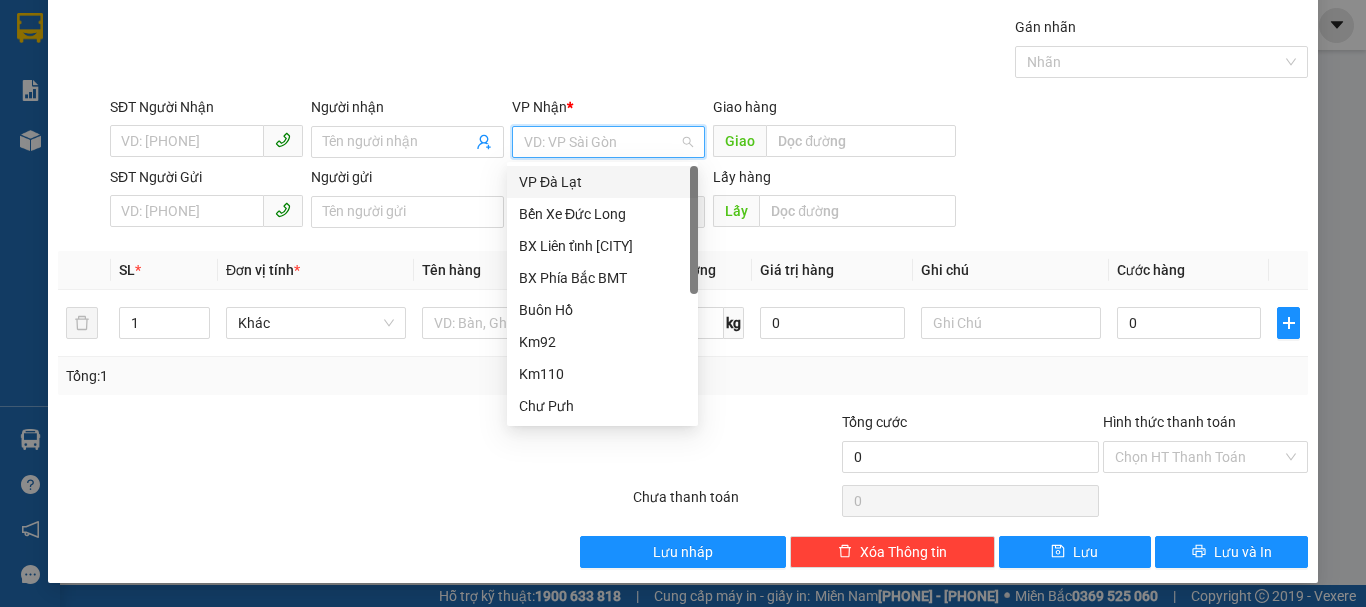 drag, startPoint x: 569, startPoint y: 183, endPoint x: 517, endPoint y: 188, distance: 52.23983 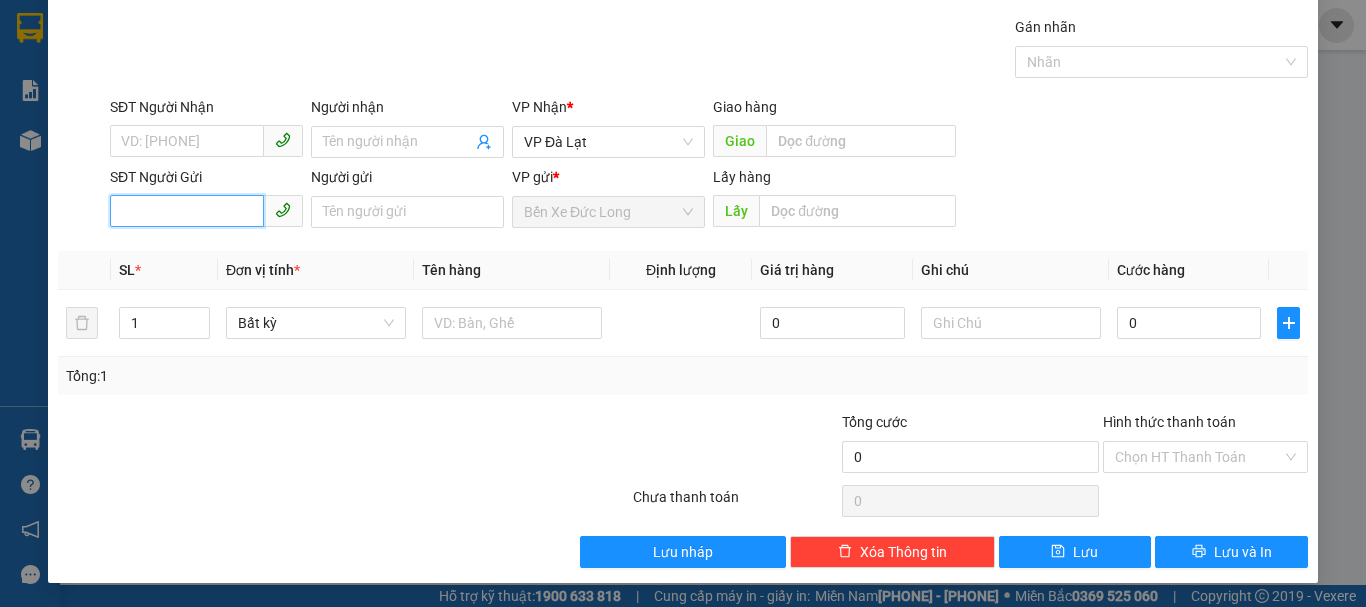 click on "SĐT Người Gửi" at bounding box center [187, 211] 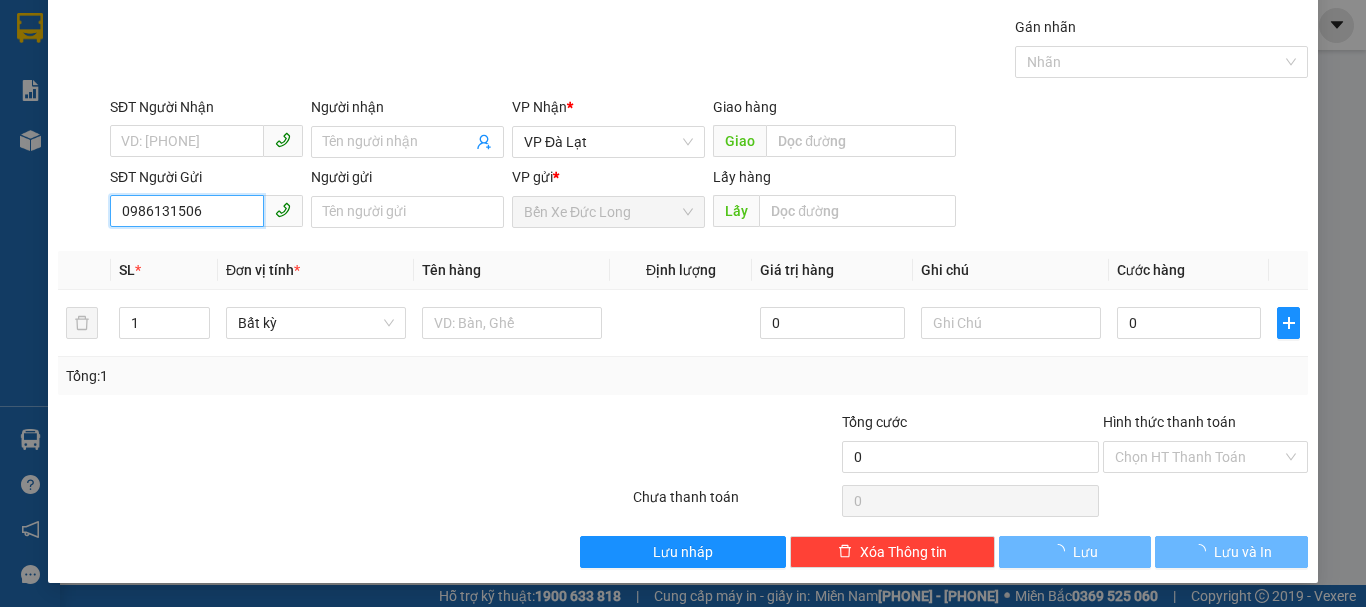 click on "0986131506" at bounding box center (187, 211) 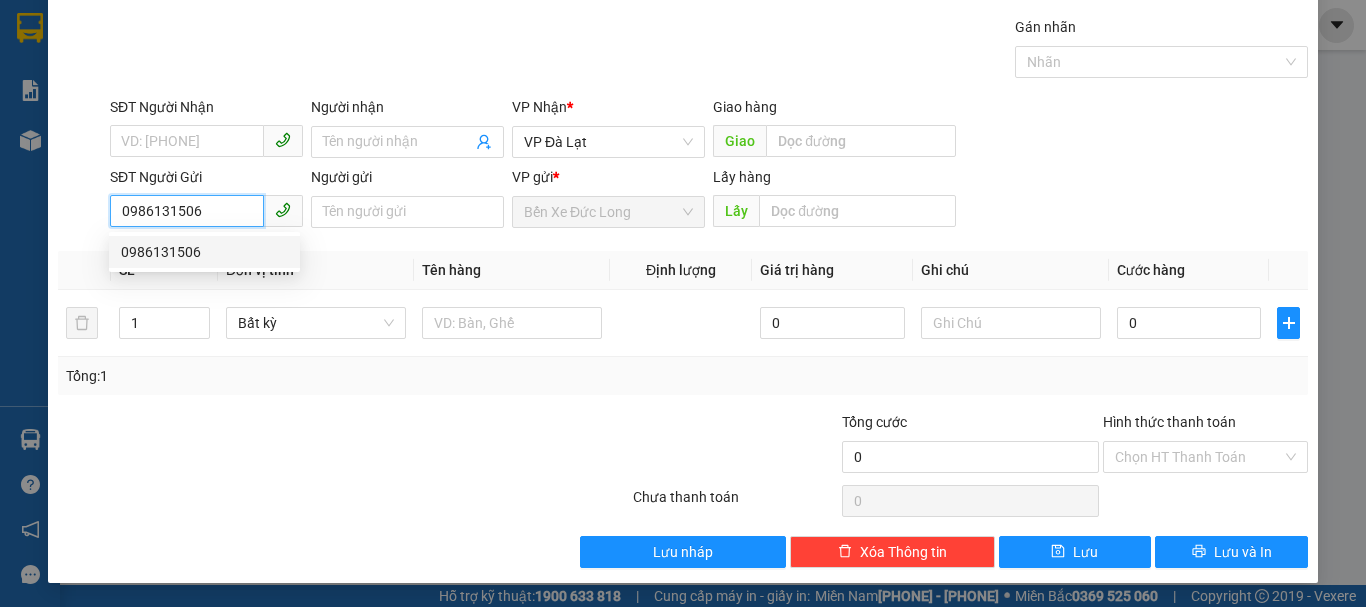 click on "0986131506" at bounding box center (204, 252) 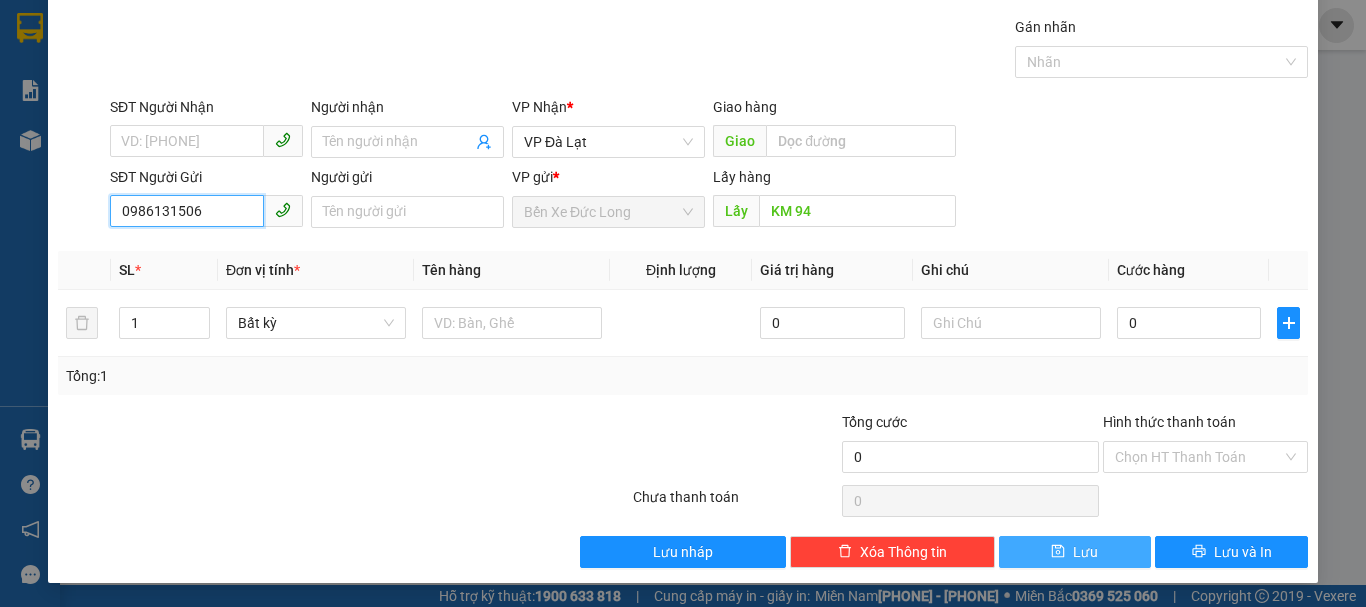 type on "0986131506" 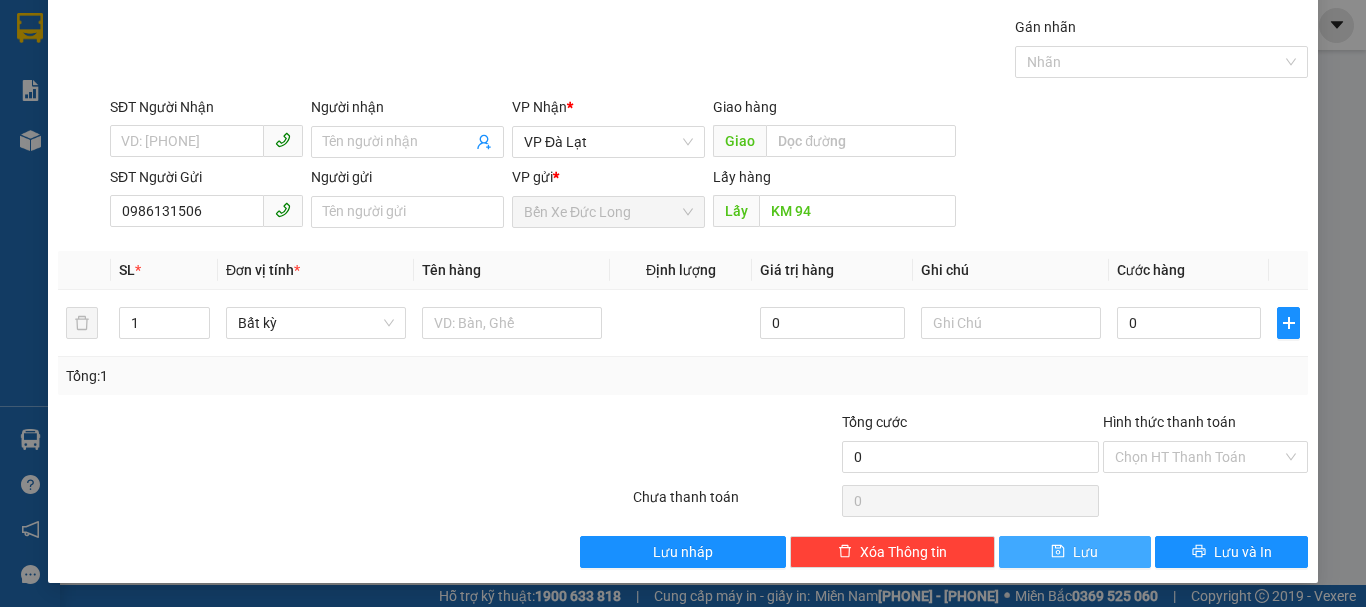 click on "Lưu" at bounding box center (1075, 552) 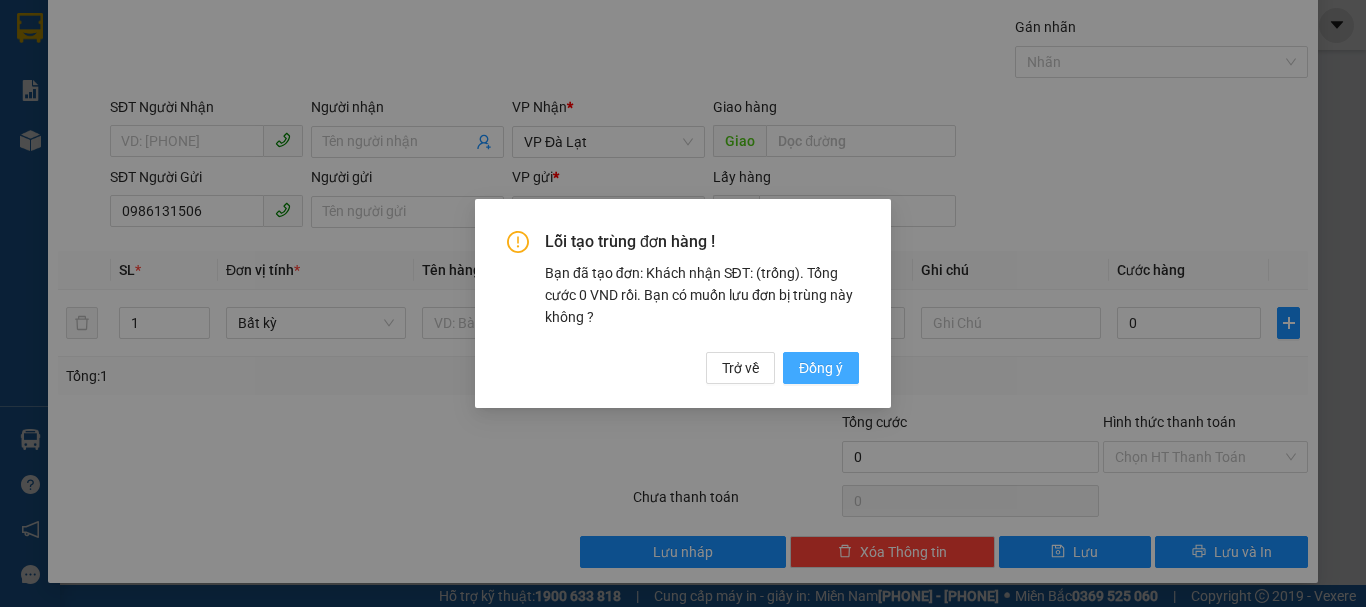 click on "Đồng ý" at bounding box center (821, 368) 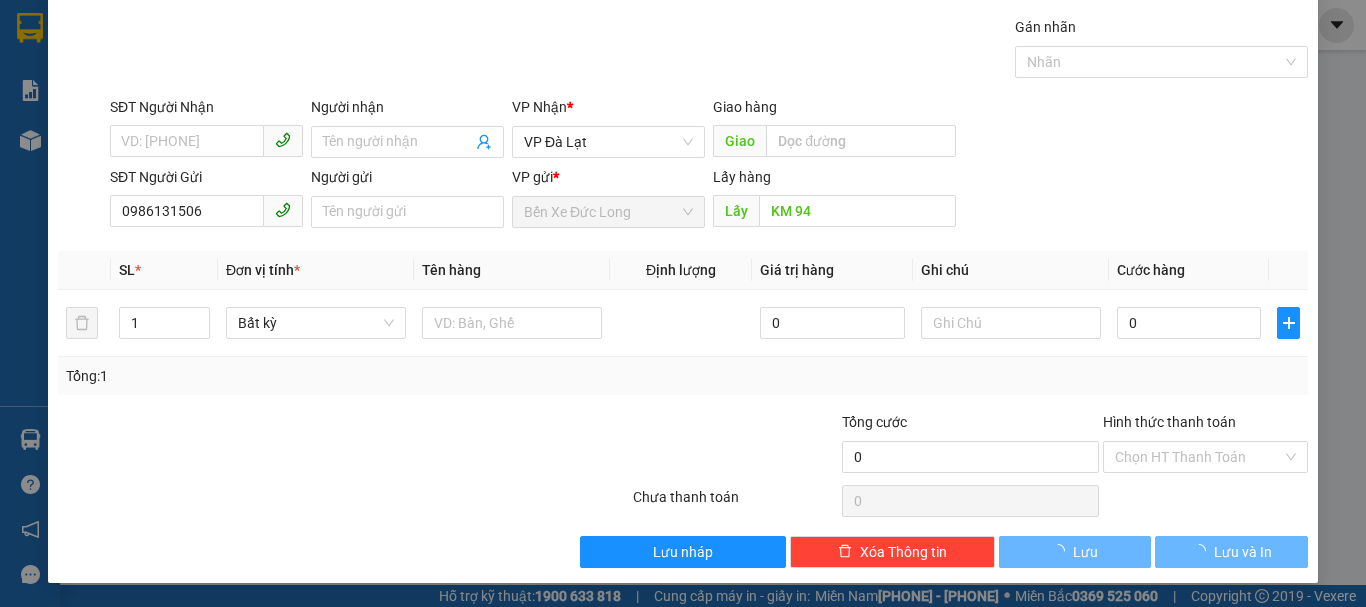type 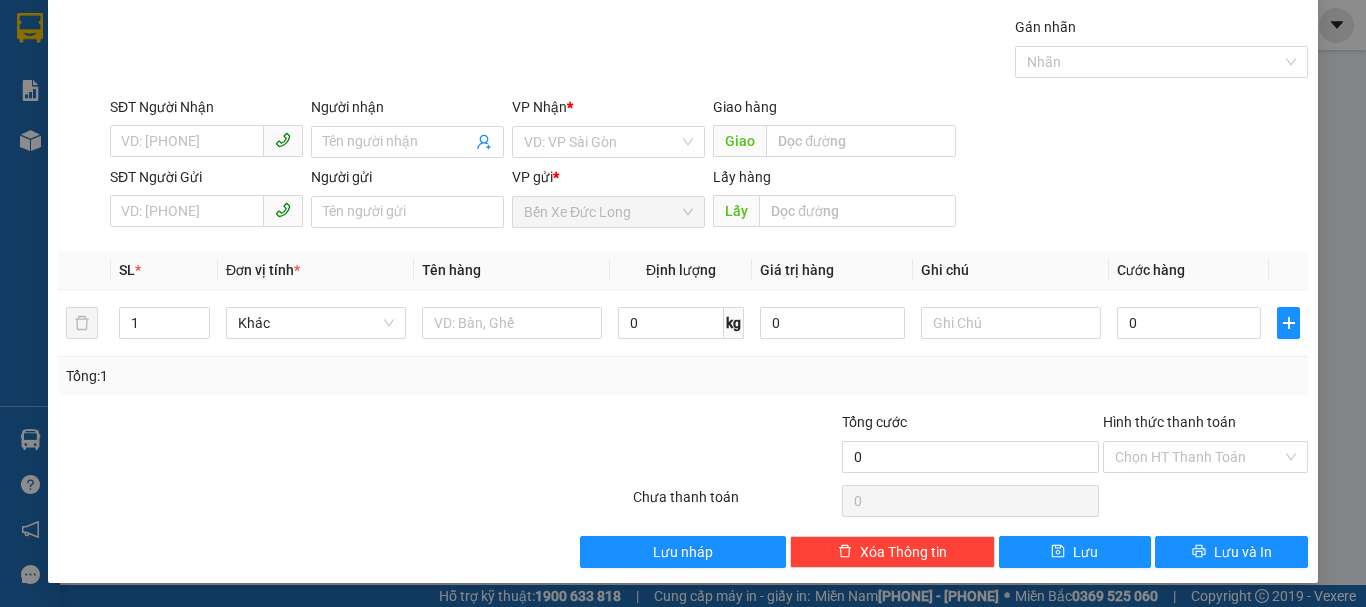 drag, startPoint x: 576, startPoint y: 138, endPoint x: 573, endPoint y: 158, distance: 20.22375 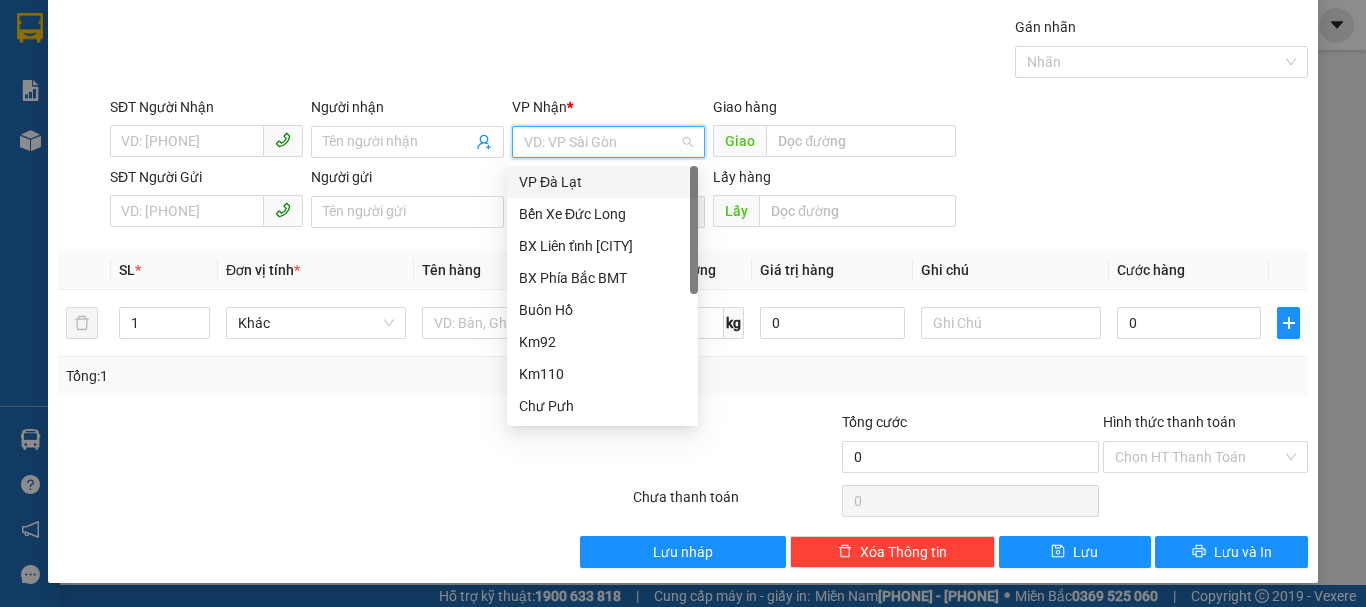 click on "VP Đà Lạt" at bounding box center [602, 182] 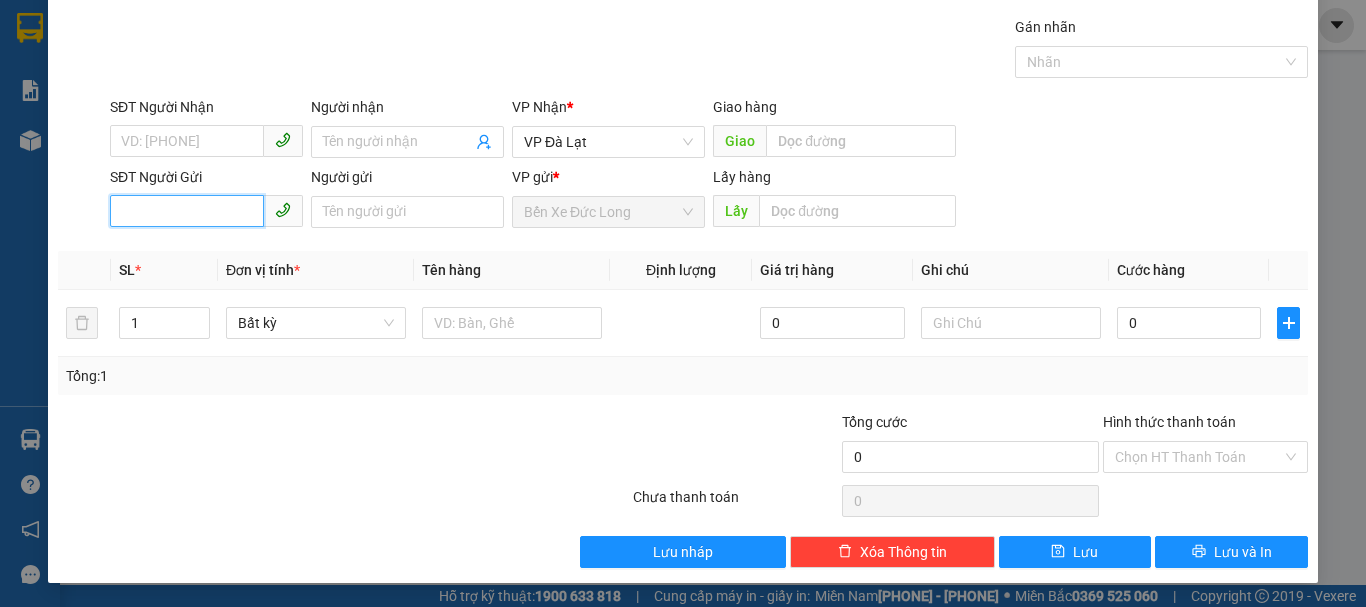 paste on "0359857843" 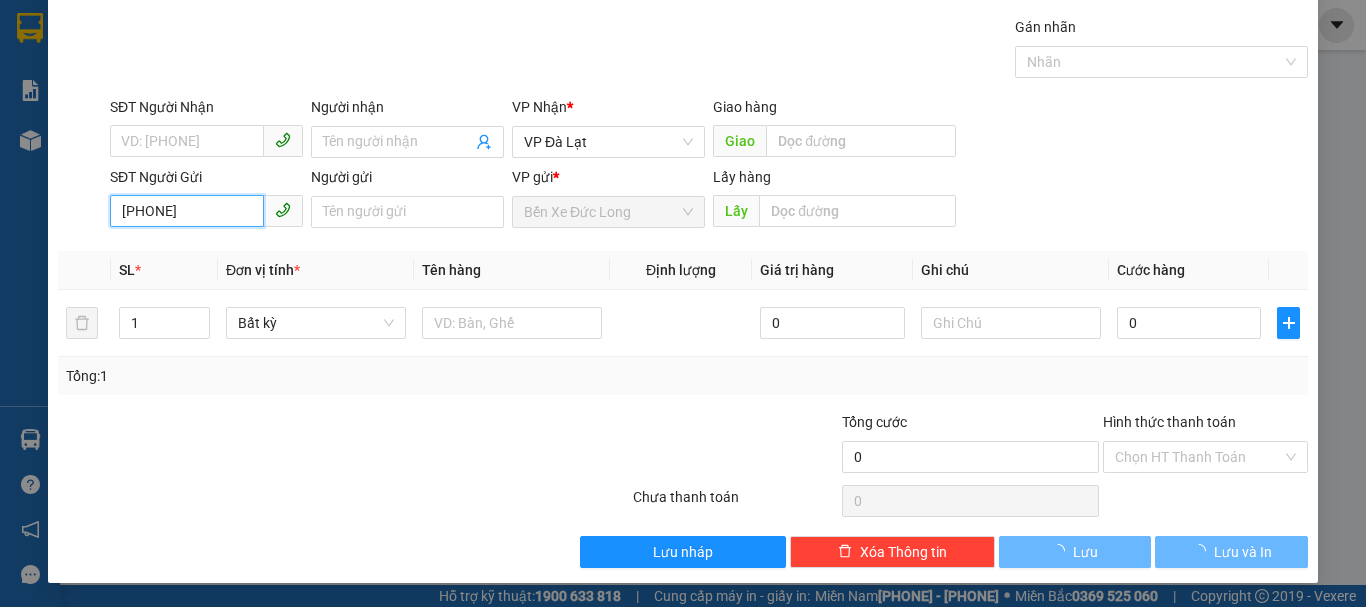 click on "0359857843" at bounding box center [187, 211] 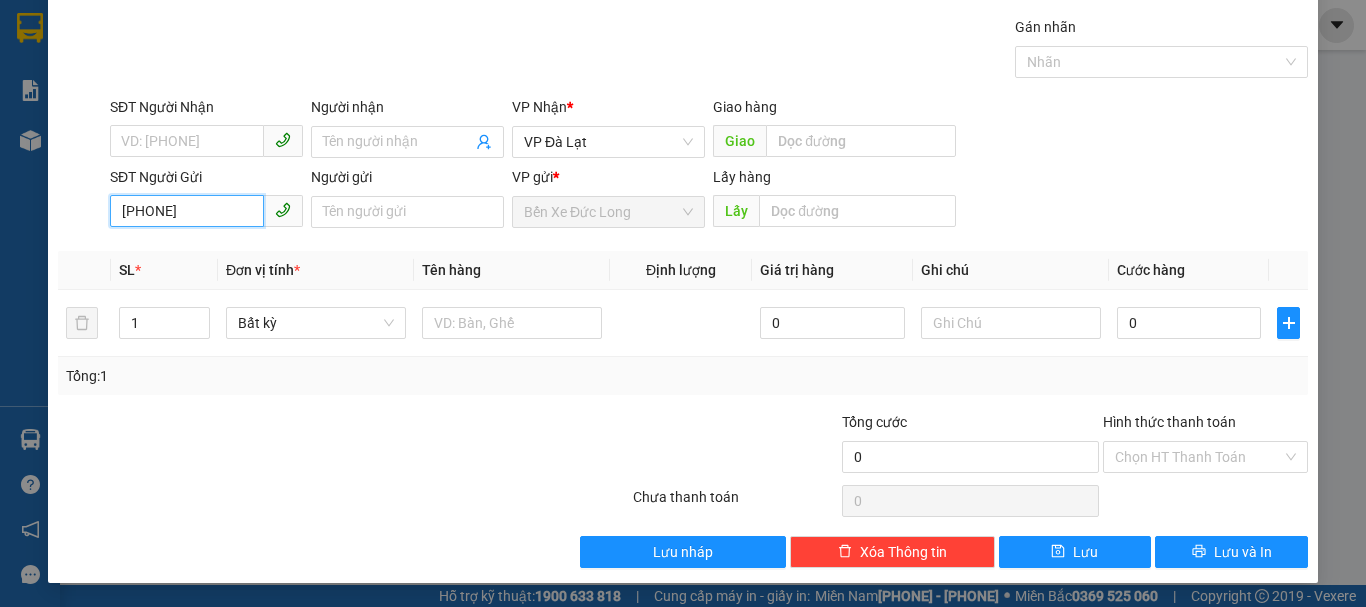 type on "0359857843" 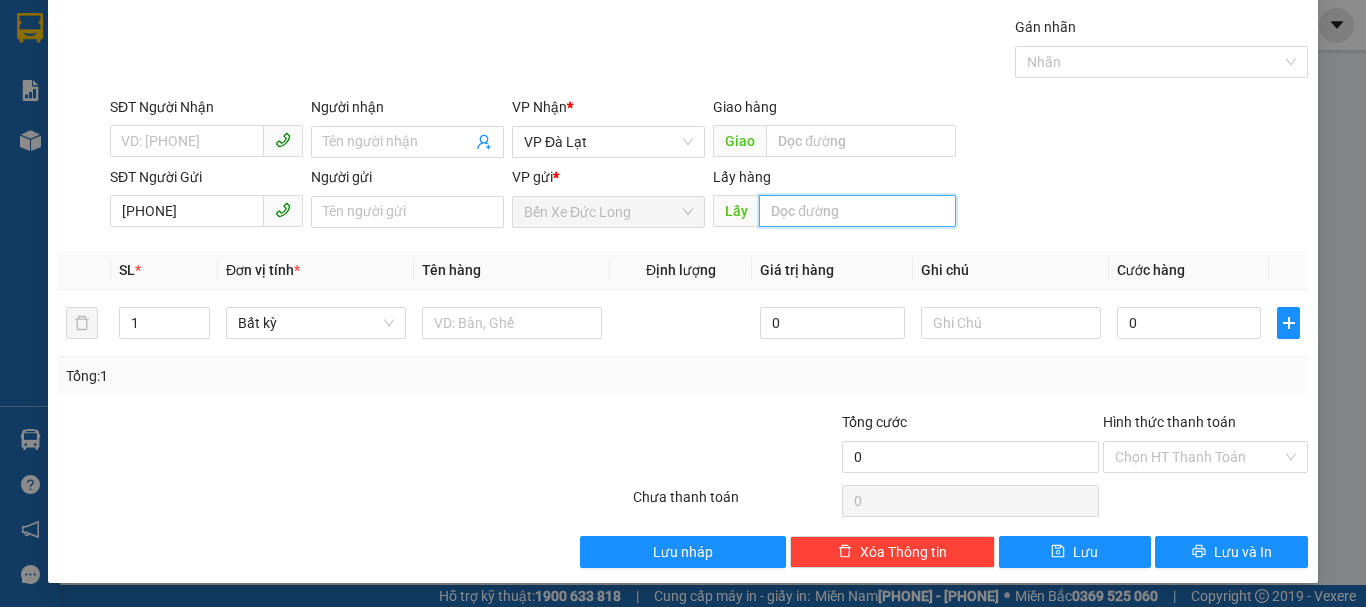 click at bounding box center (857, 211) 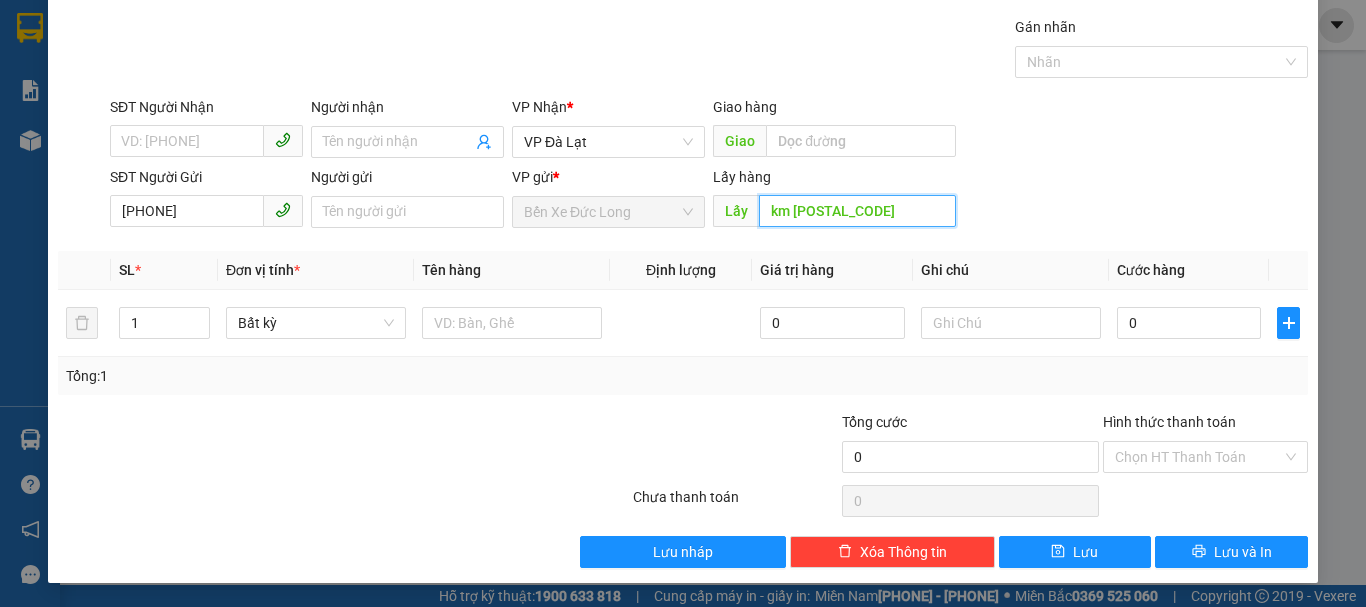 click on "km 86" at bounding box center (857, 211) 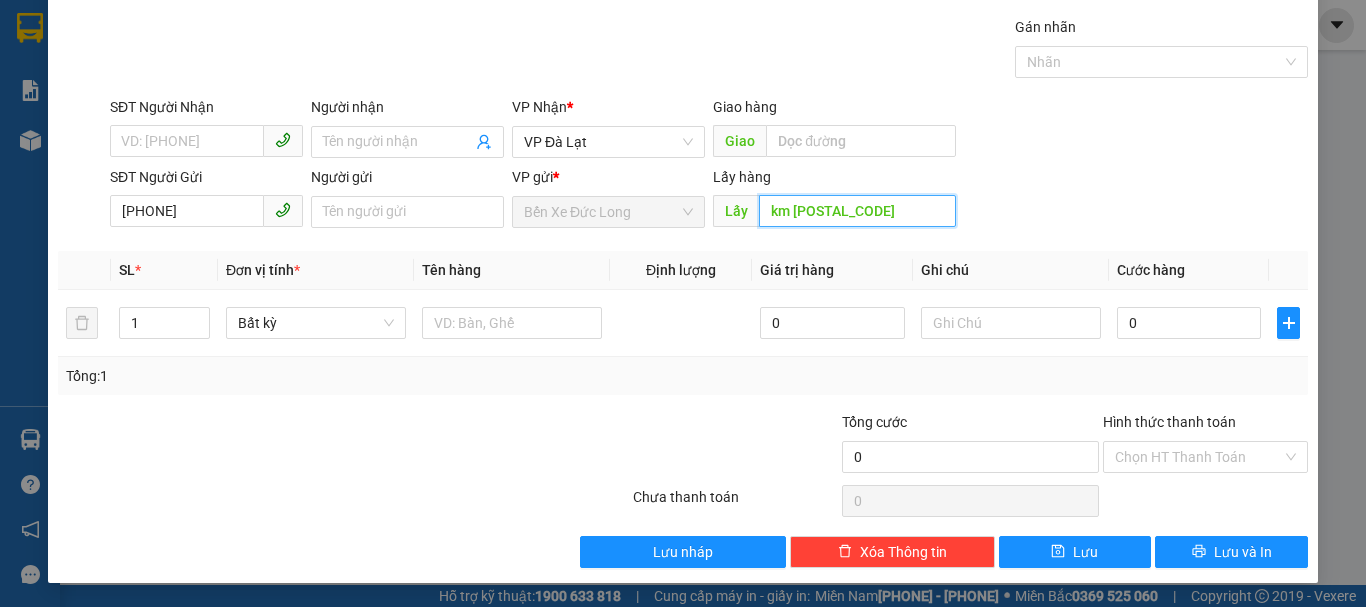 click on "km 86" at bounding box center [857, 211] 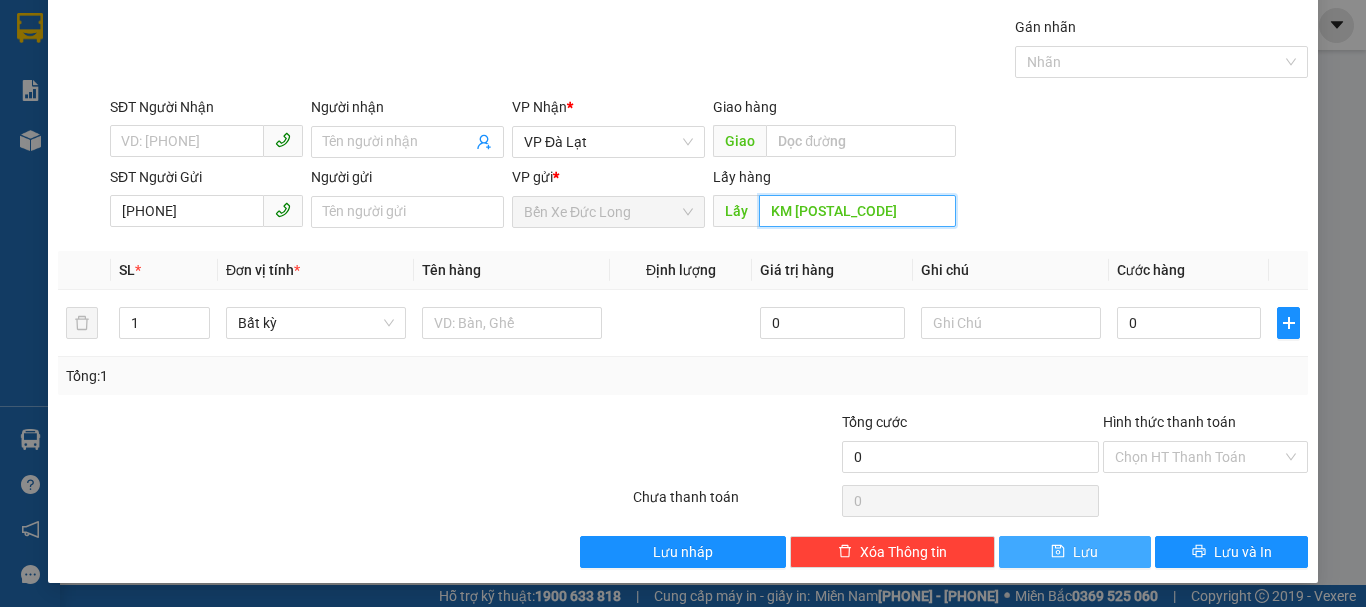 type on "KM 86" 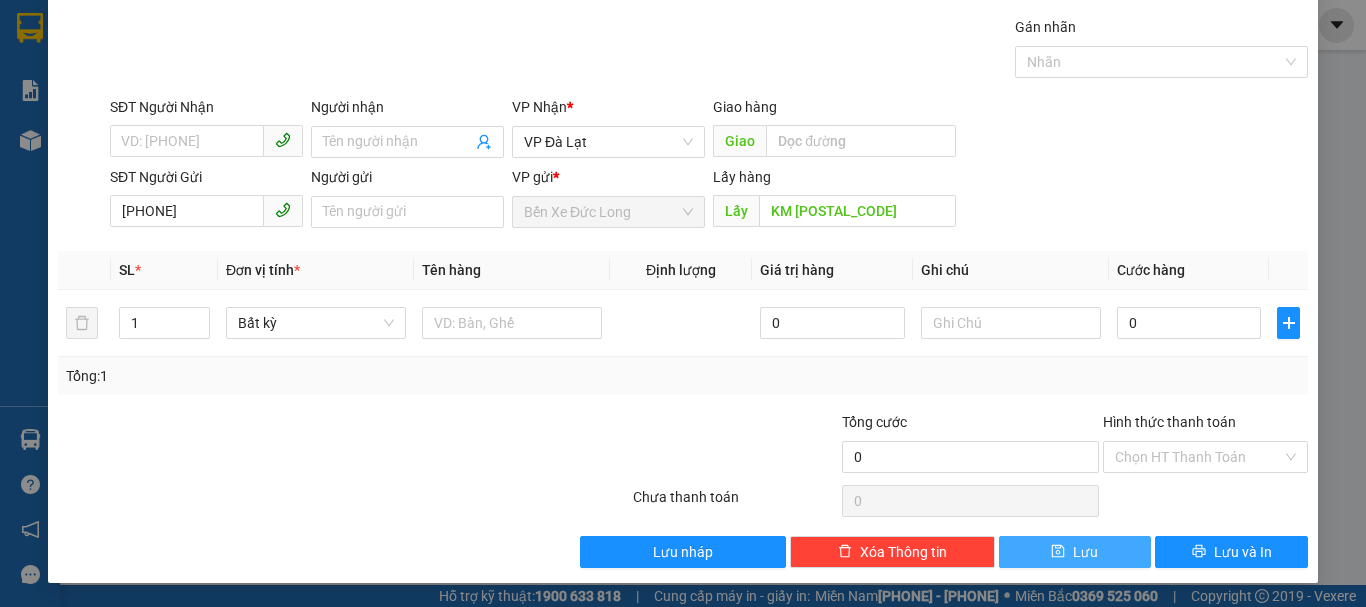 click on "Lưu" at bounding box center (1075, 552) 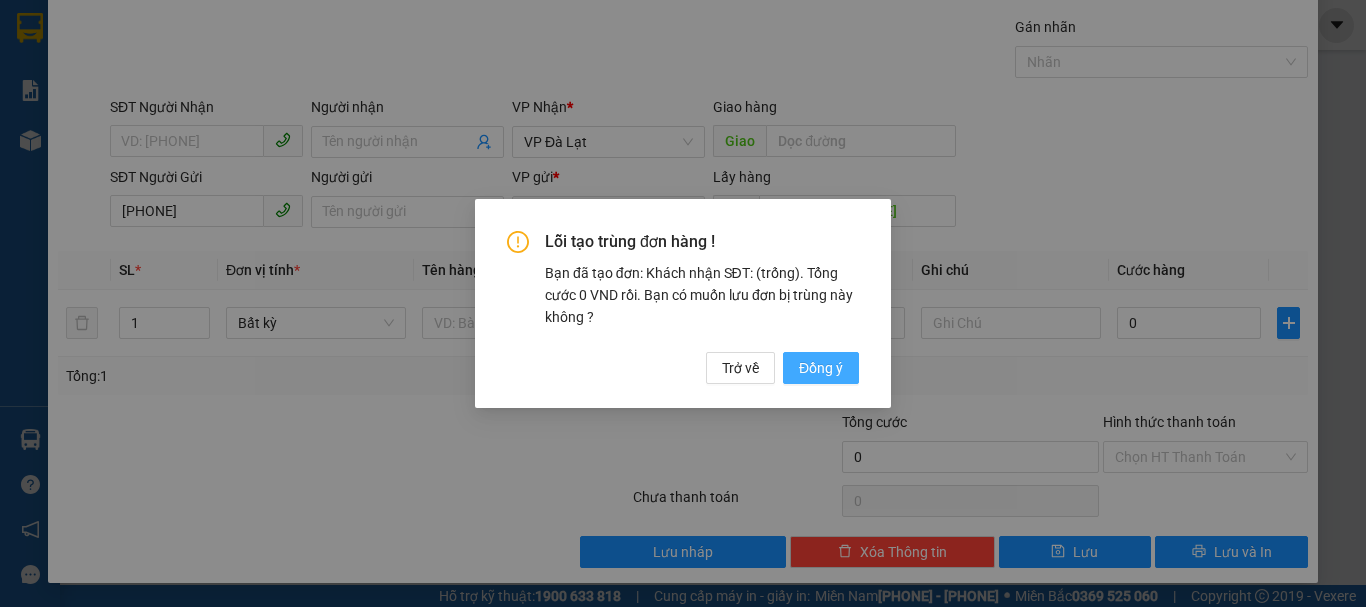 click on "Đồng ý" at bounding box center [821, 368] 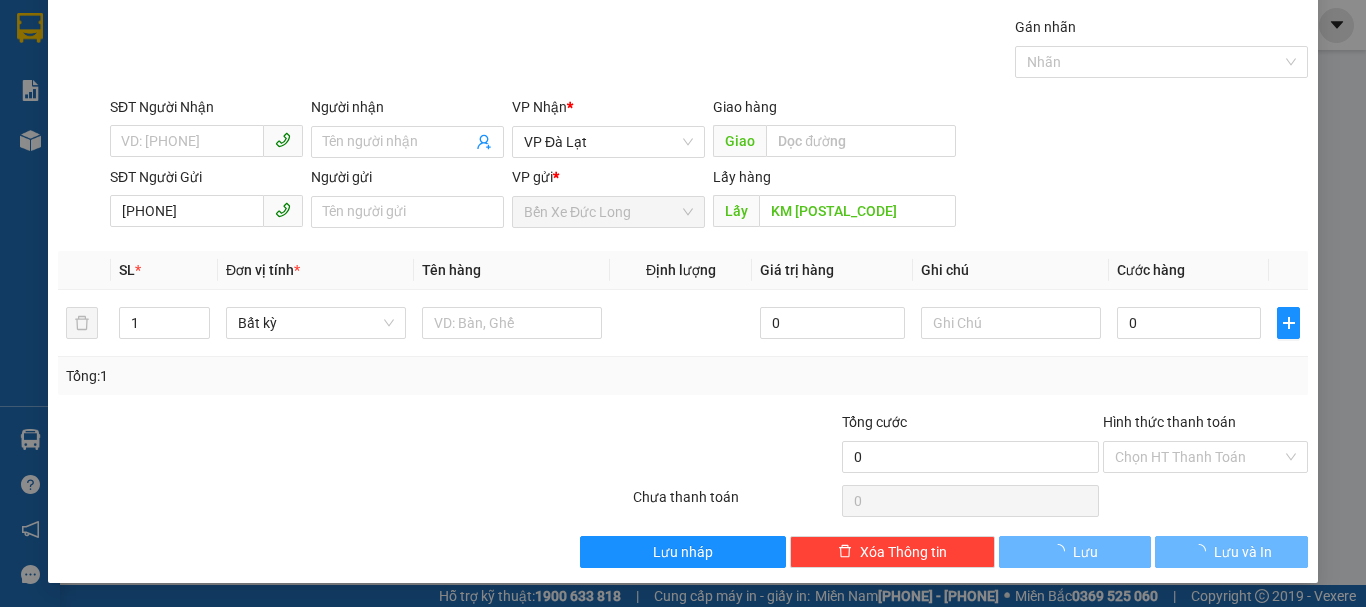 type 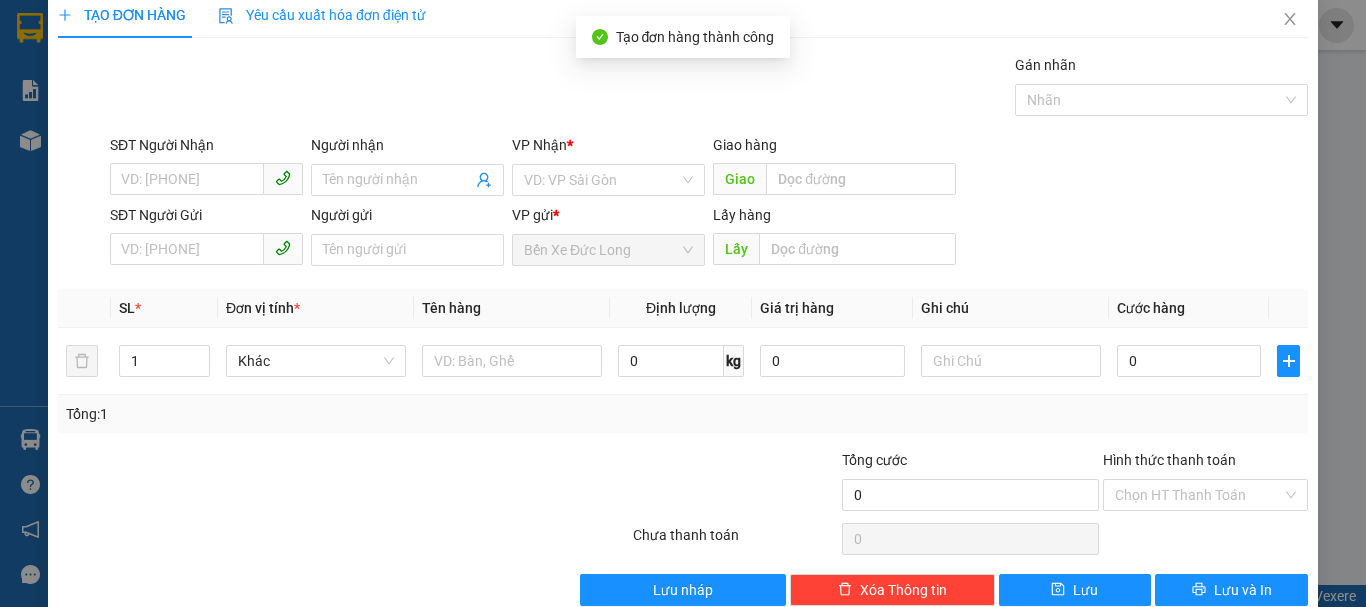 scroll, scrollTop: 0, scrollLeft: 0, axis: both 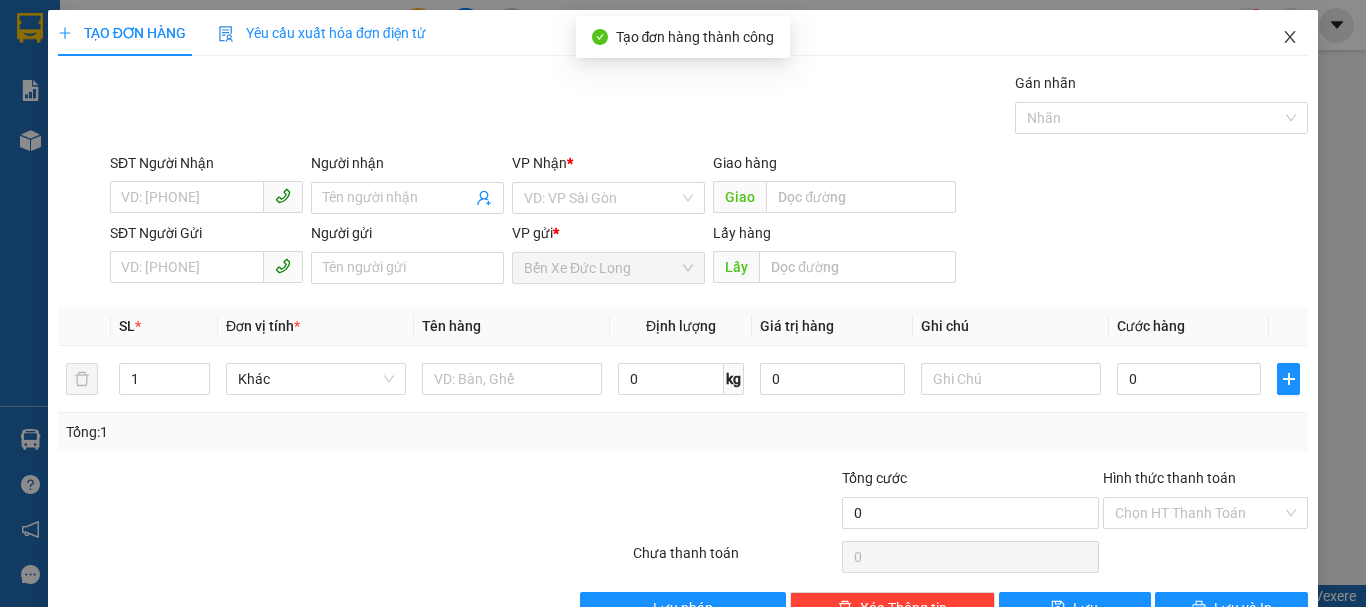 click 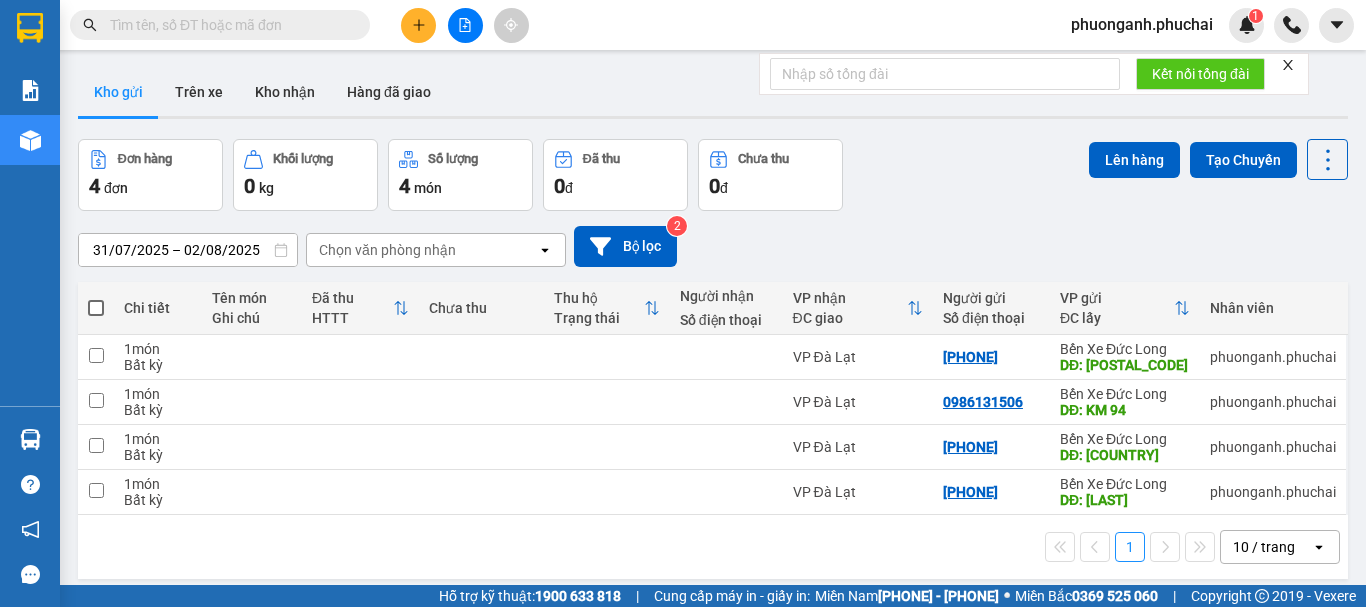 click at bounding box center [96, 308] 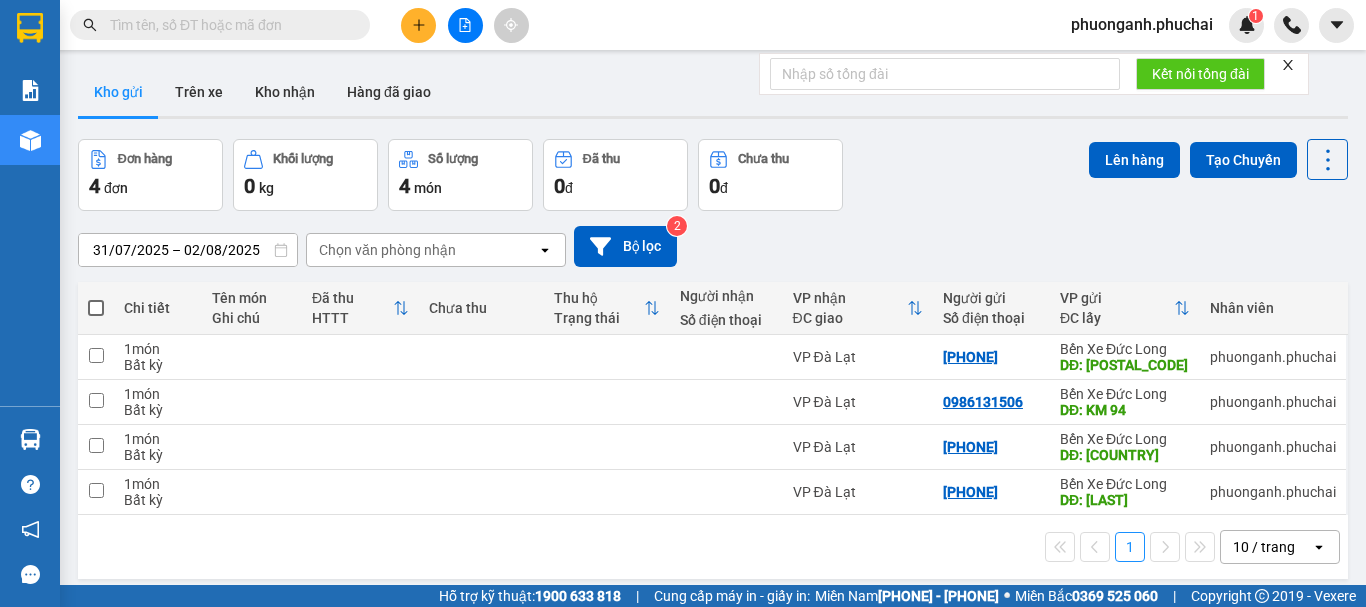 click at bounding box center [96, 298] 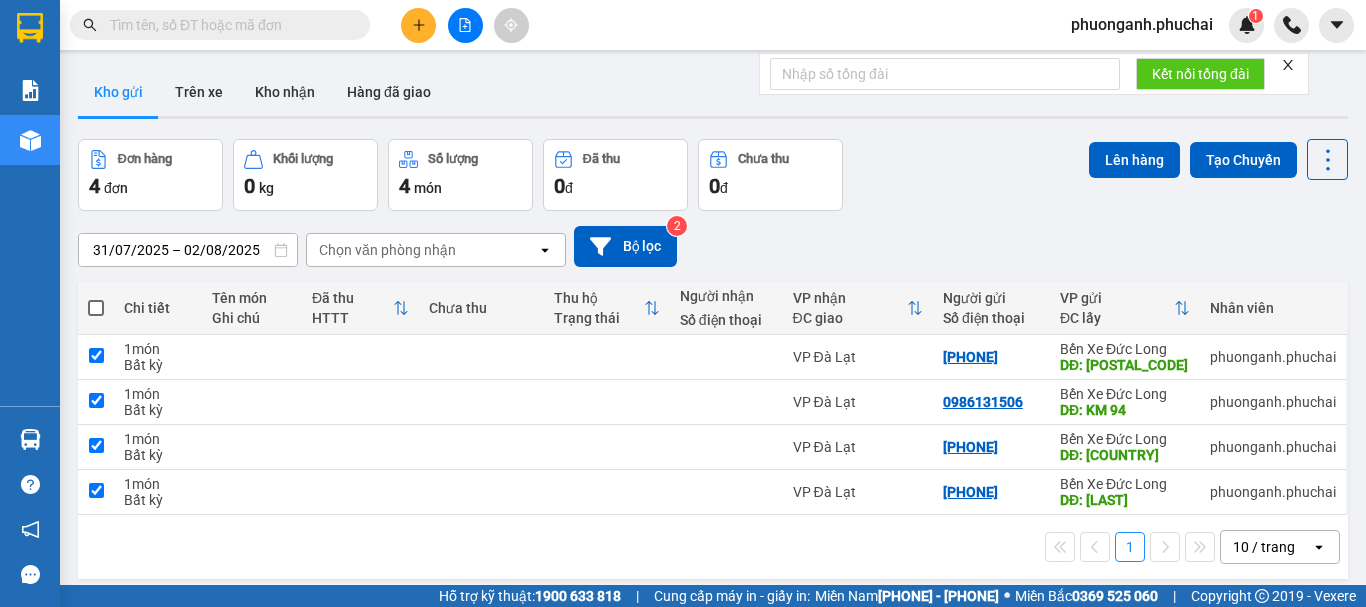 checkbox on "true" 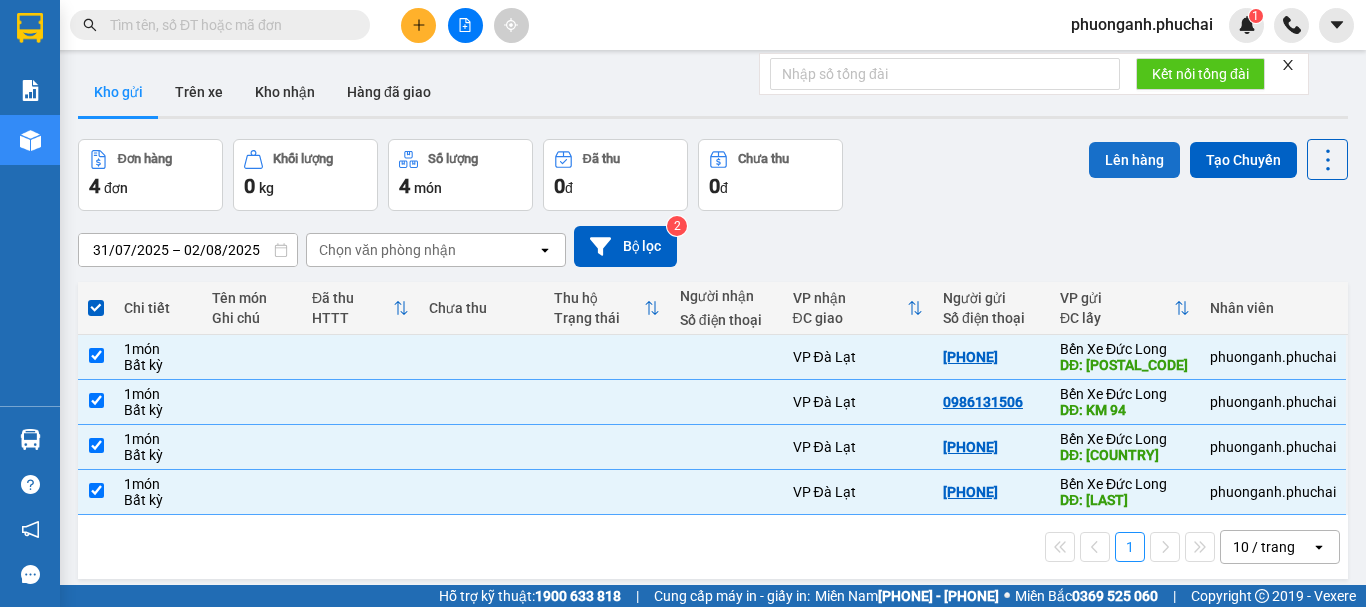 click on "Lên hàng" at bounding box center (1134, 160) 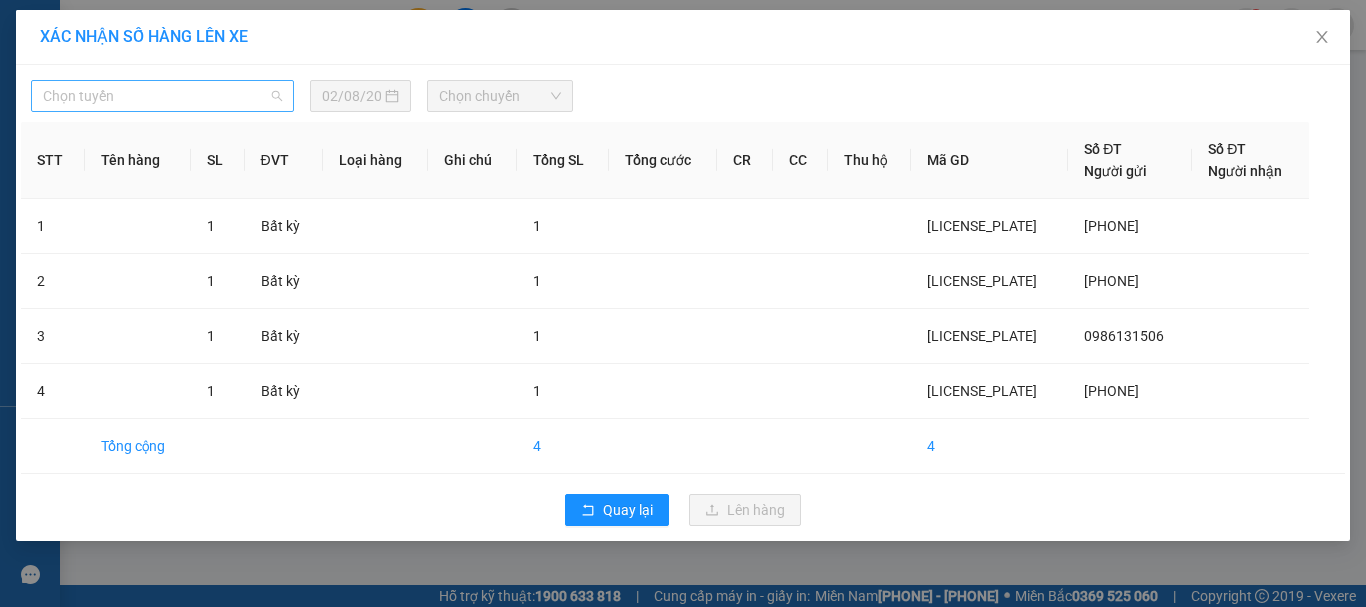 click on "Chọn tuyến" at bounding box center [162, 96] 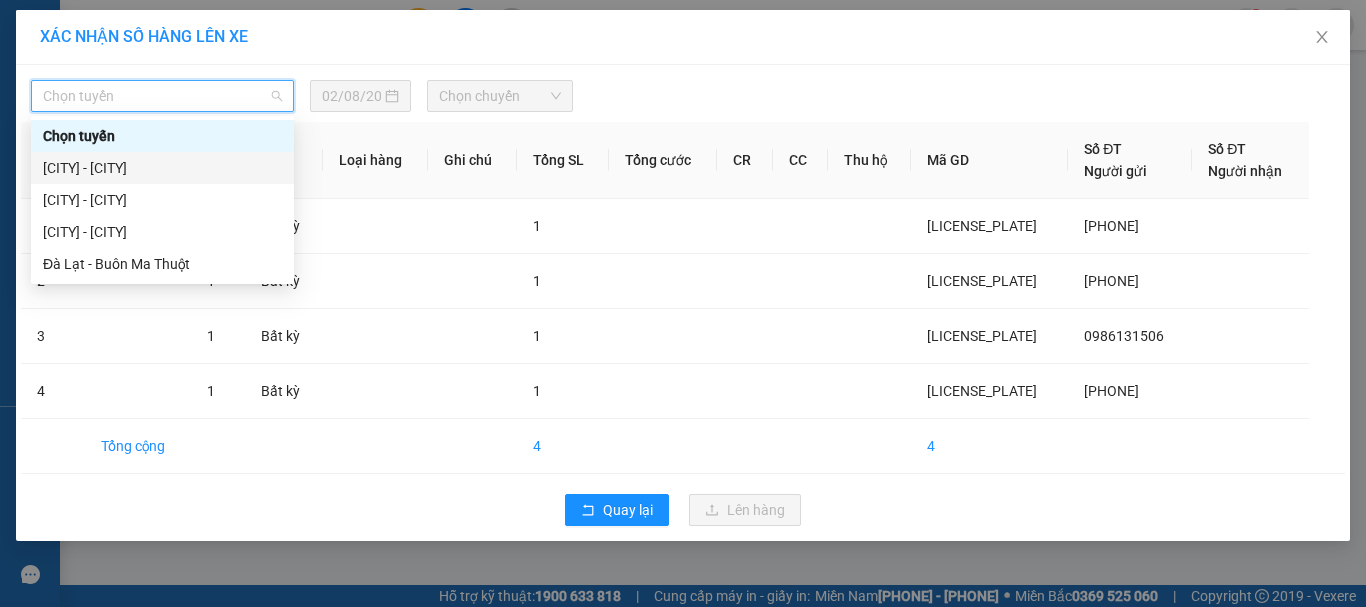 click on "Gia Lai - Đà Lạt" at bounding box center [162, 168] 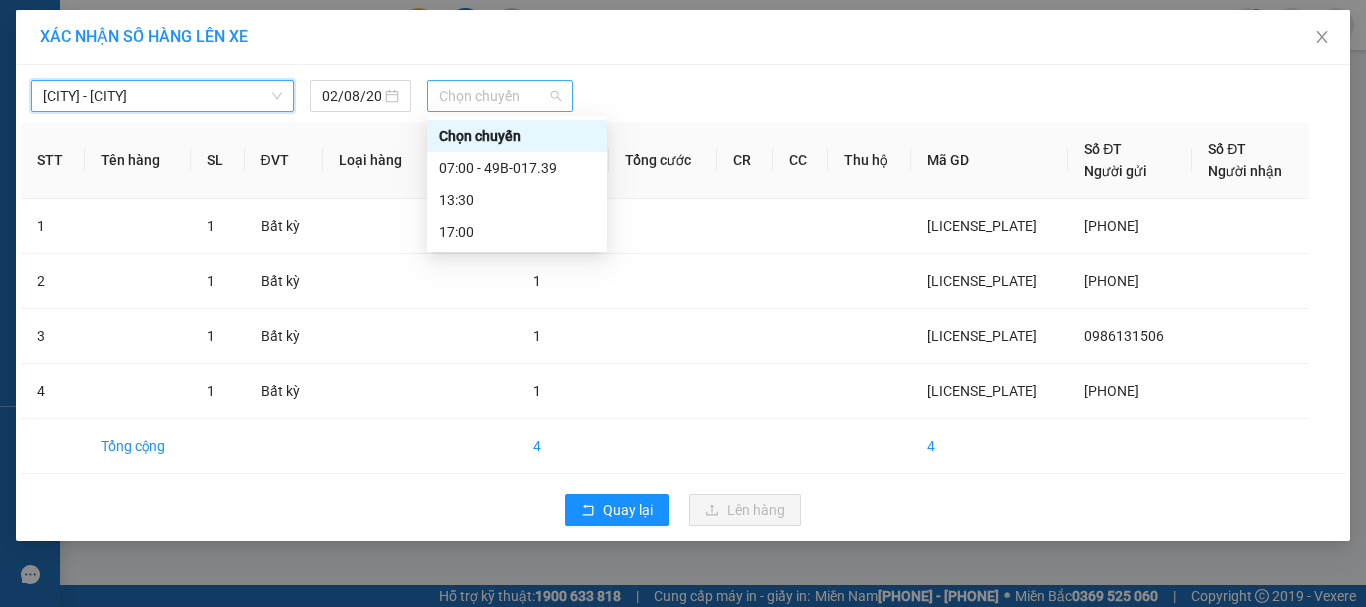 click on "Chọn chuyến" at bounding box center (500, 96) 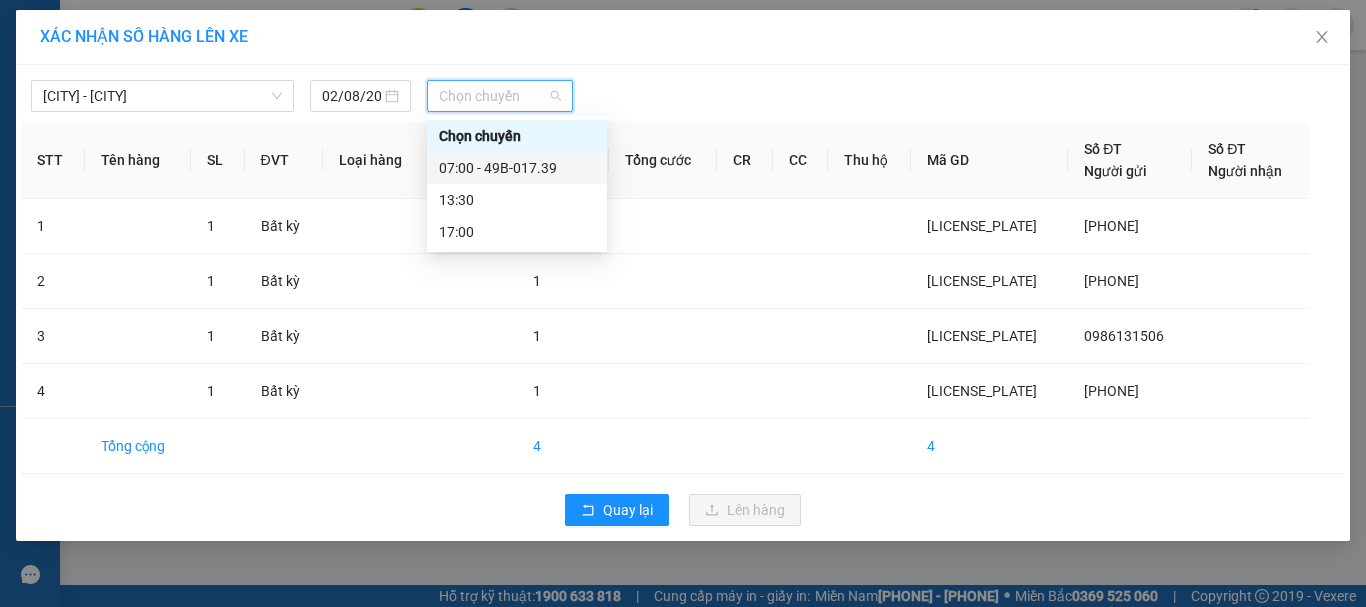 click on "07:00     - 49B-017.39" at bounding box center [517, 168] 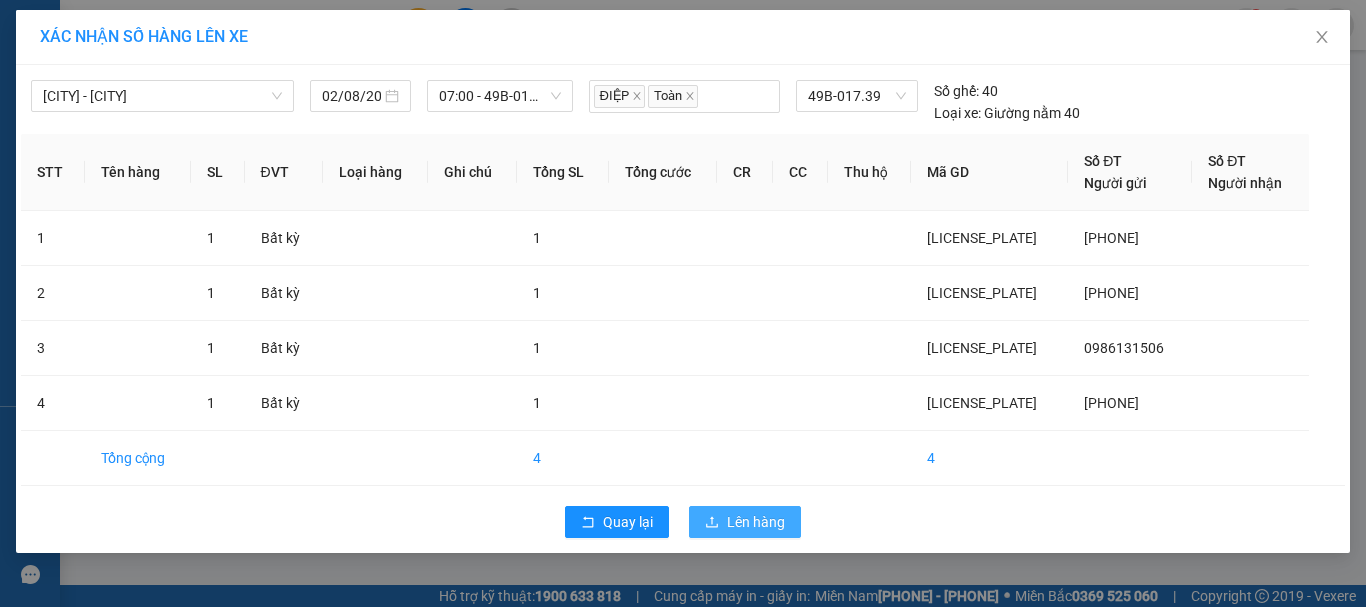 click on "Lên hàng" at bounding box center (756, 522) 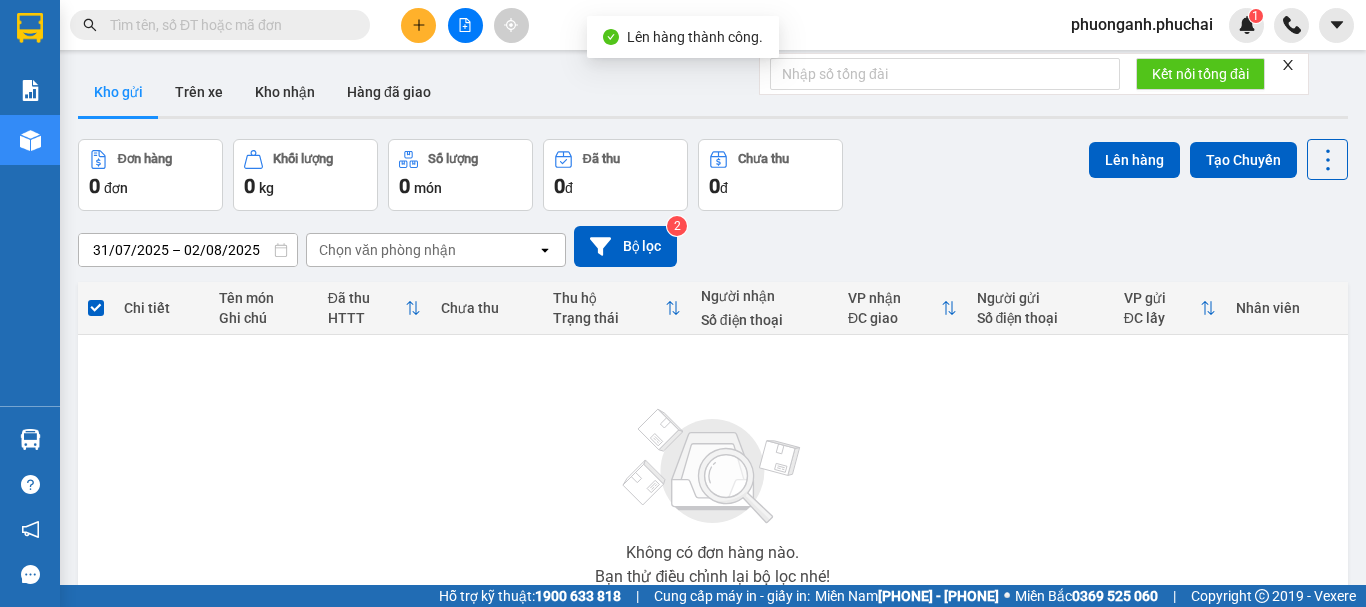 click at bounding box center (465, 25) 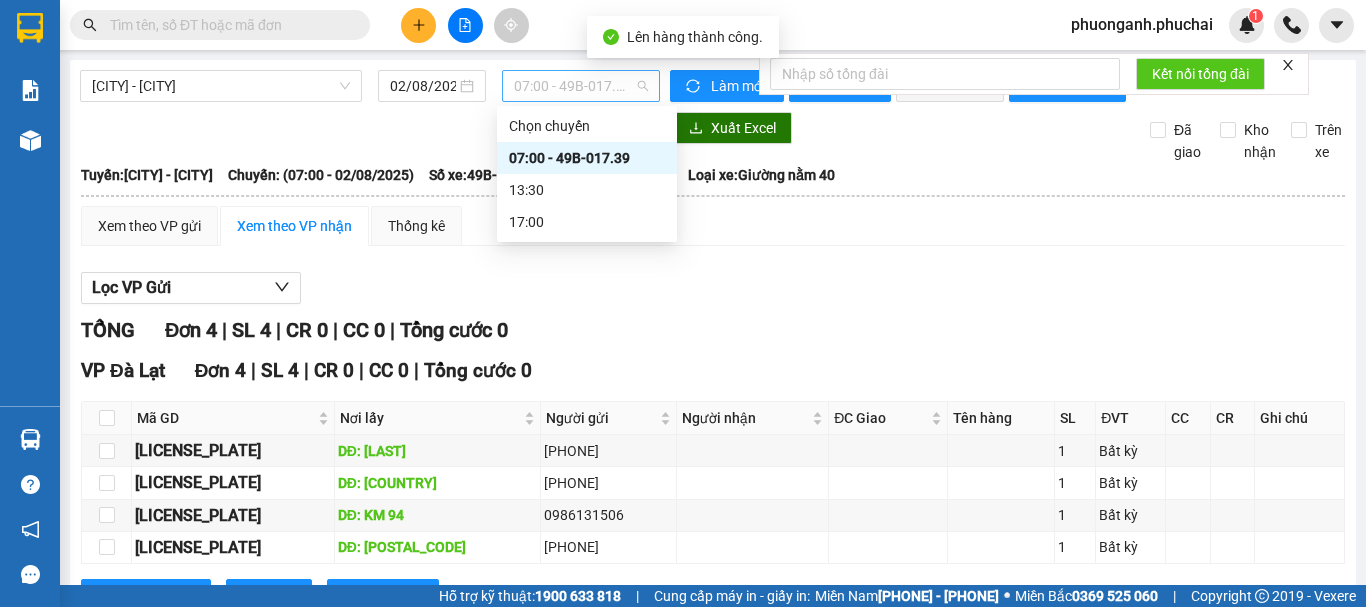 click on "07:00     - 49B-017.39" at bounding box center [581, 86] 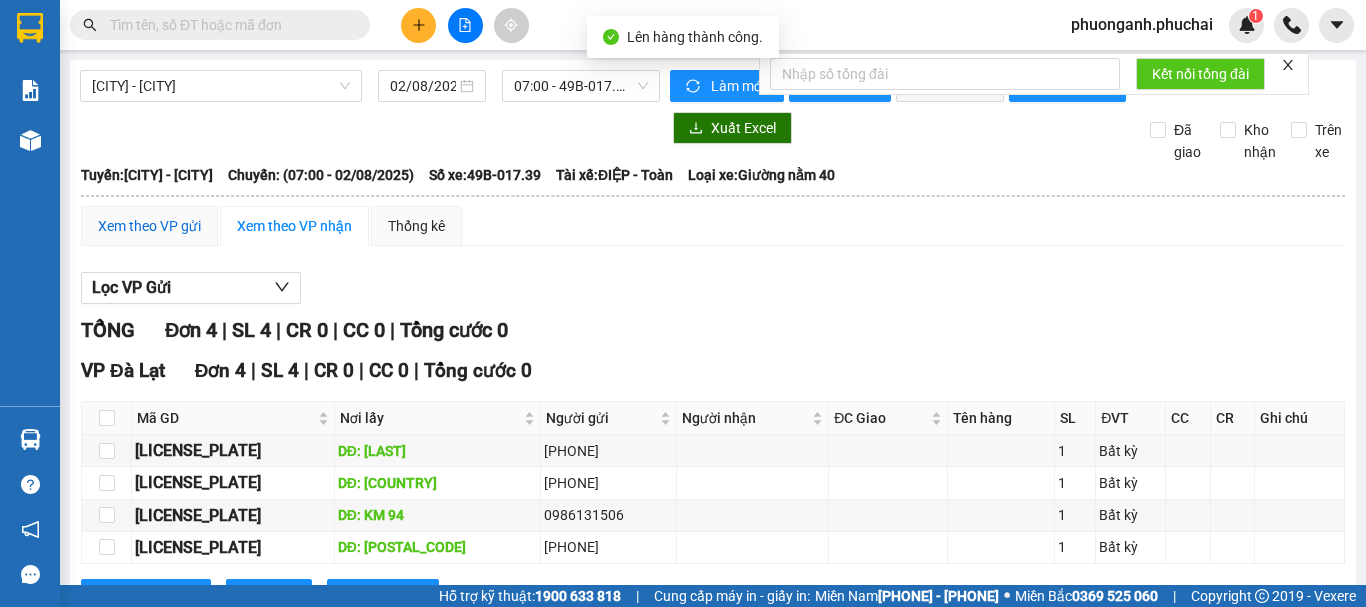 click on "Xem theo VP gửi" at bounding box center [149, 226] 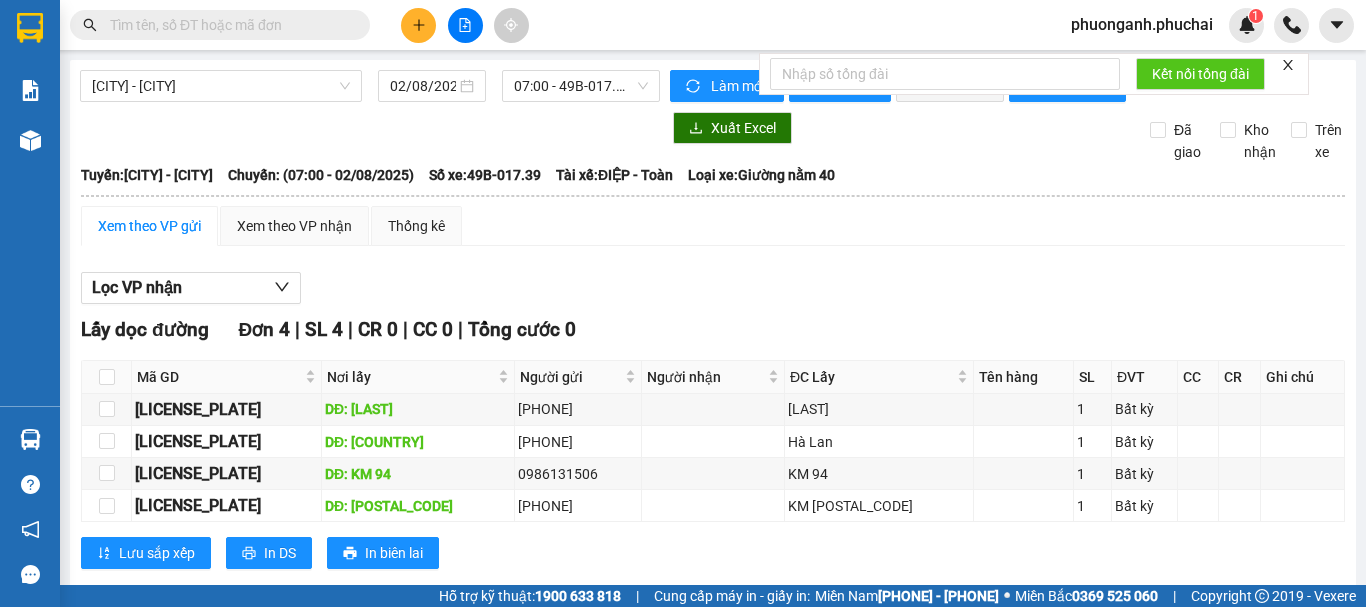 click 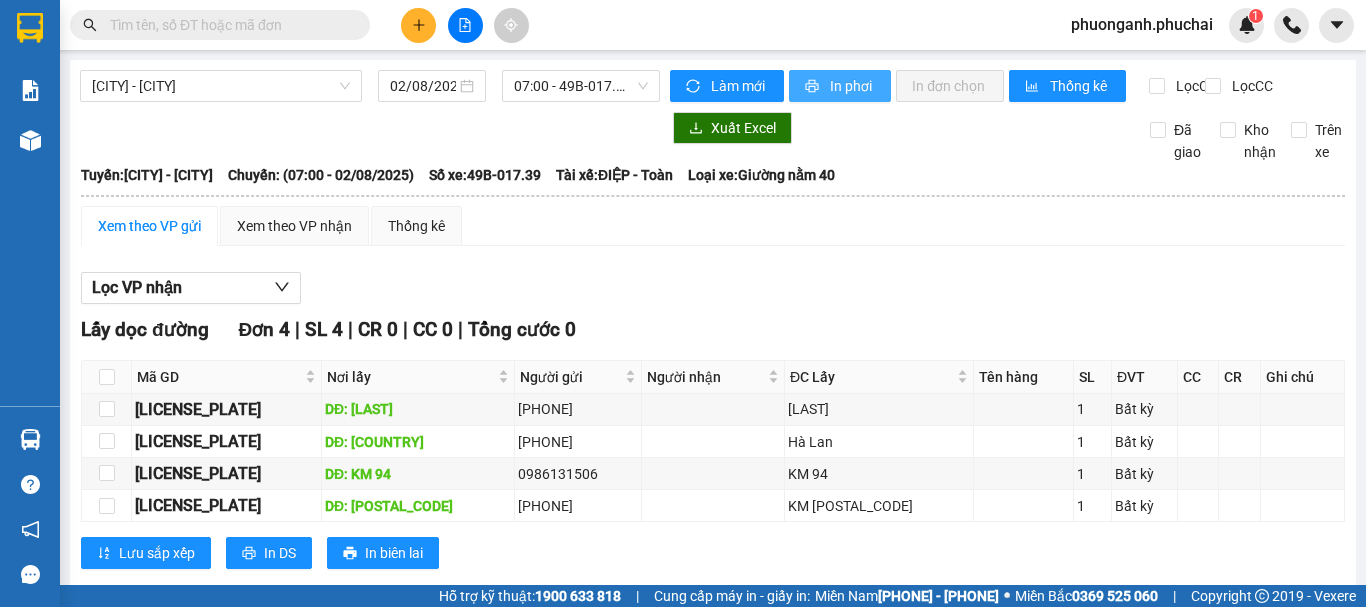 click on "In phơi" at bounding box center (840, 86) 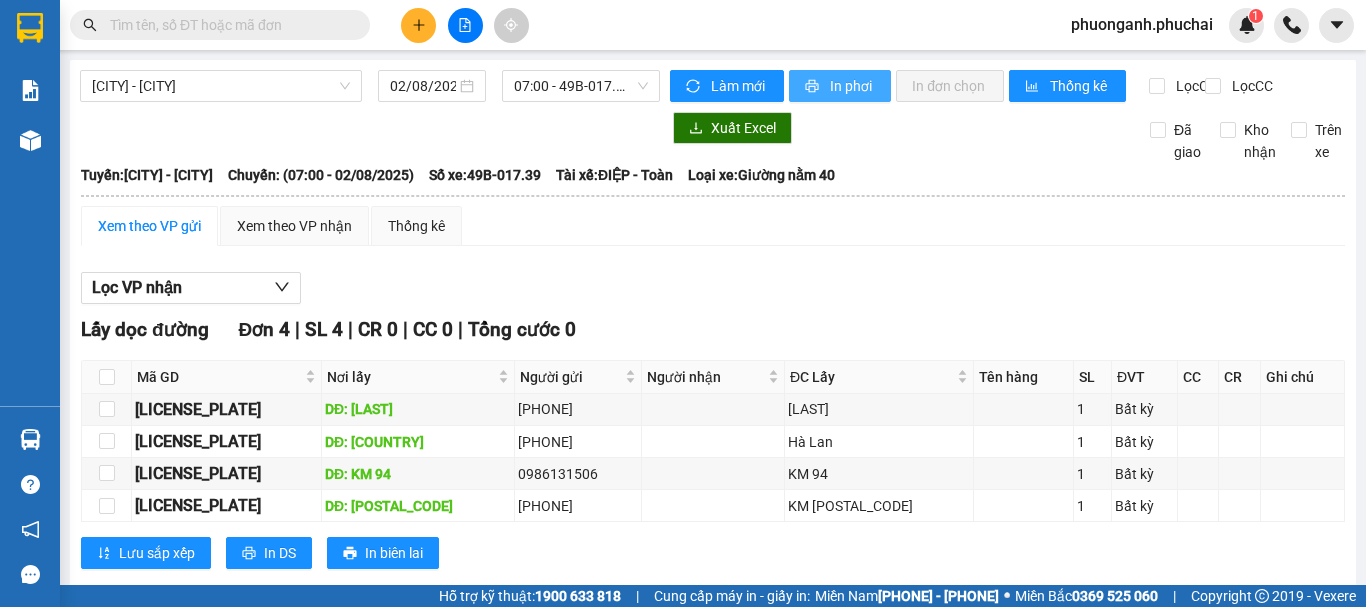 scroll, scrollTop: 0, scrollLeft: 0, axis: both 